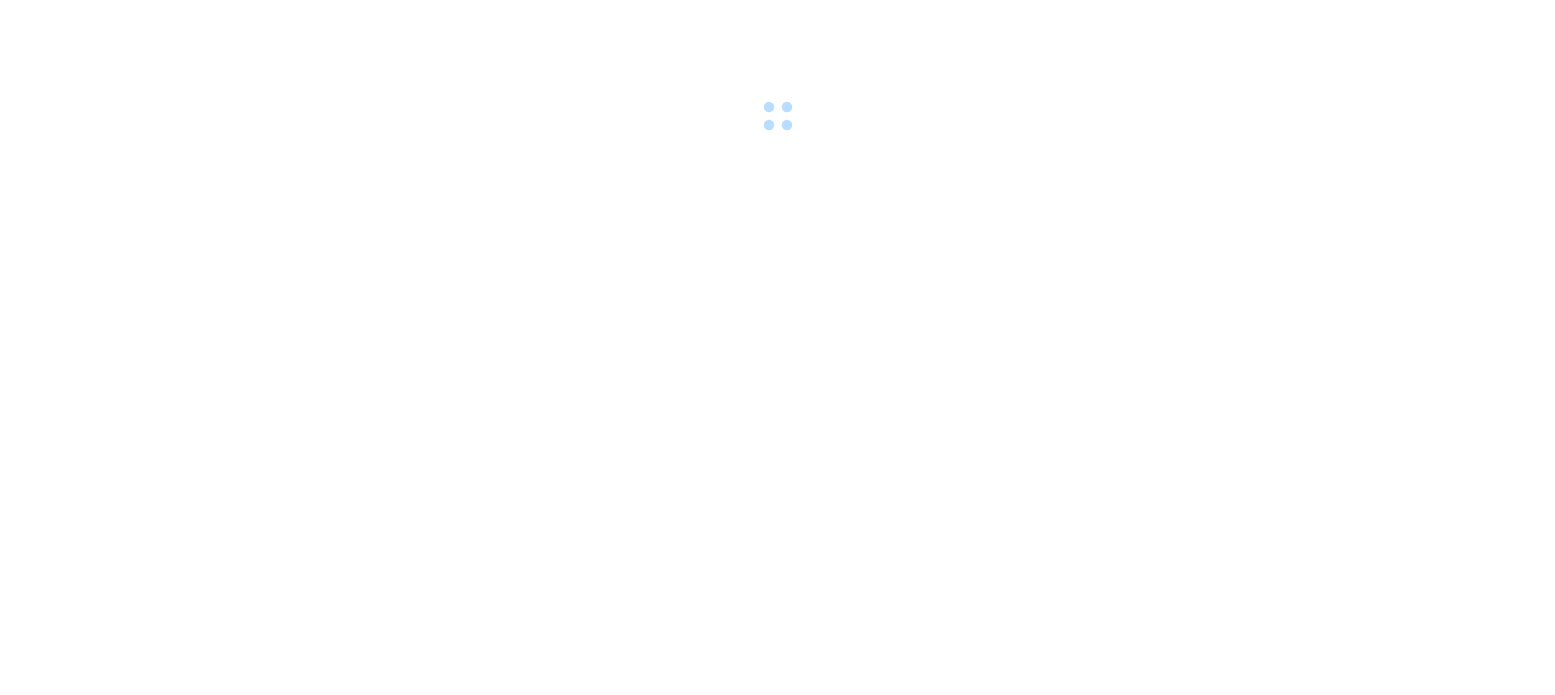 scroll, scrollTop: 0, scrollLeft: 0, axis: both 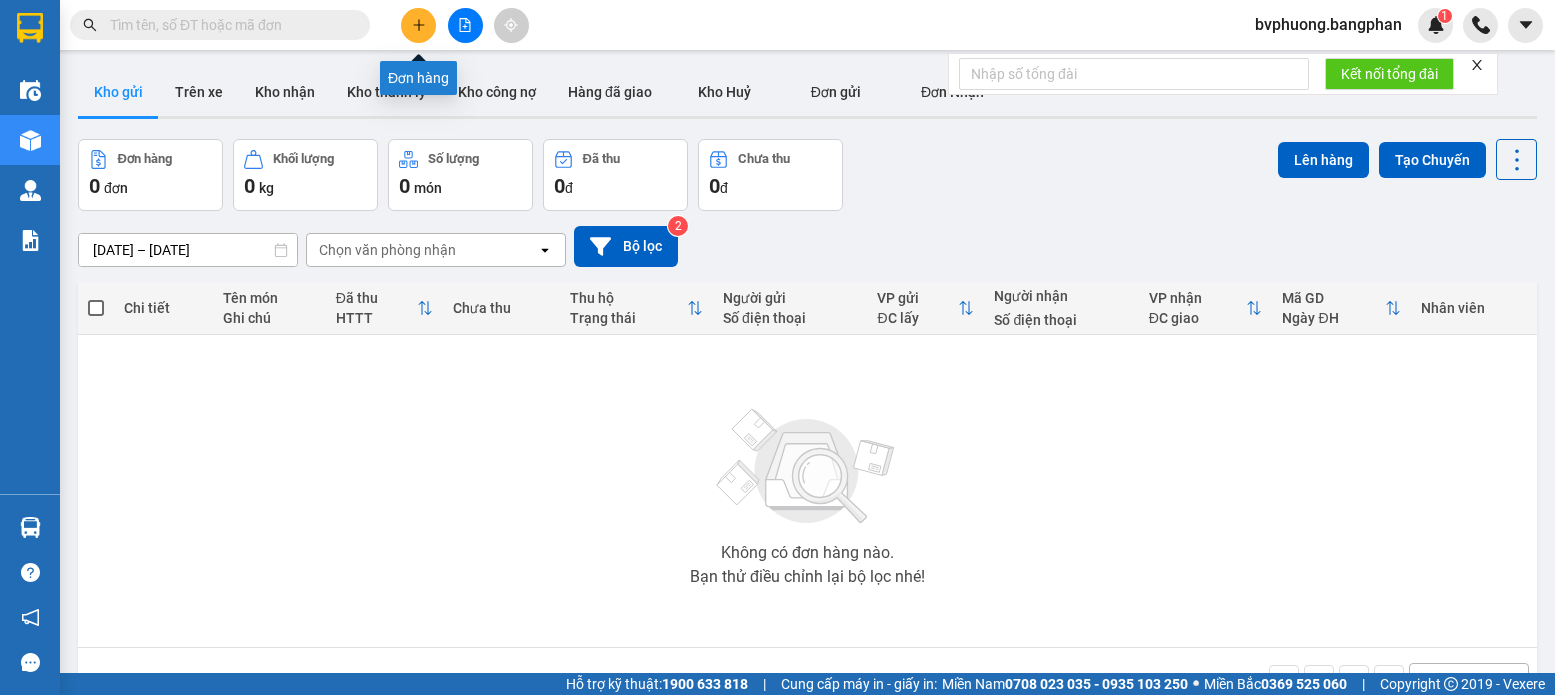 click at bounding box center (418, 25) 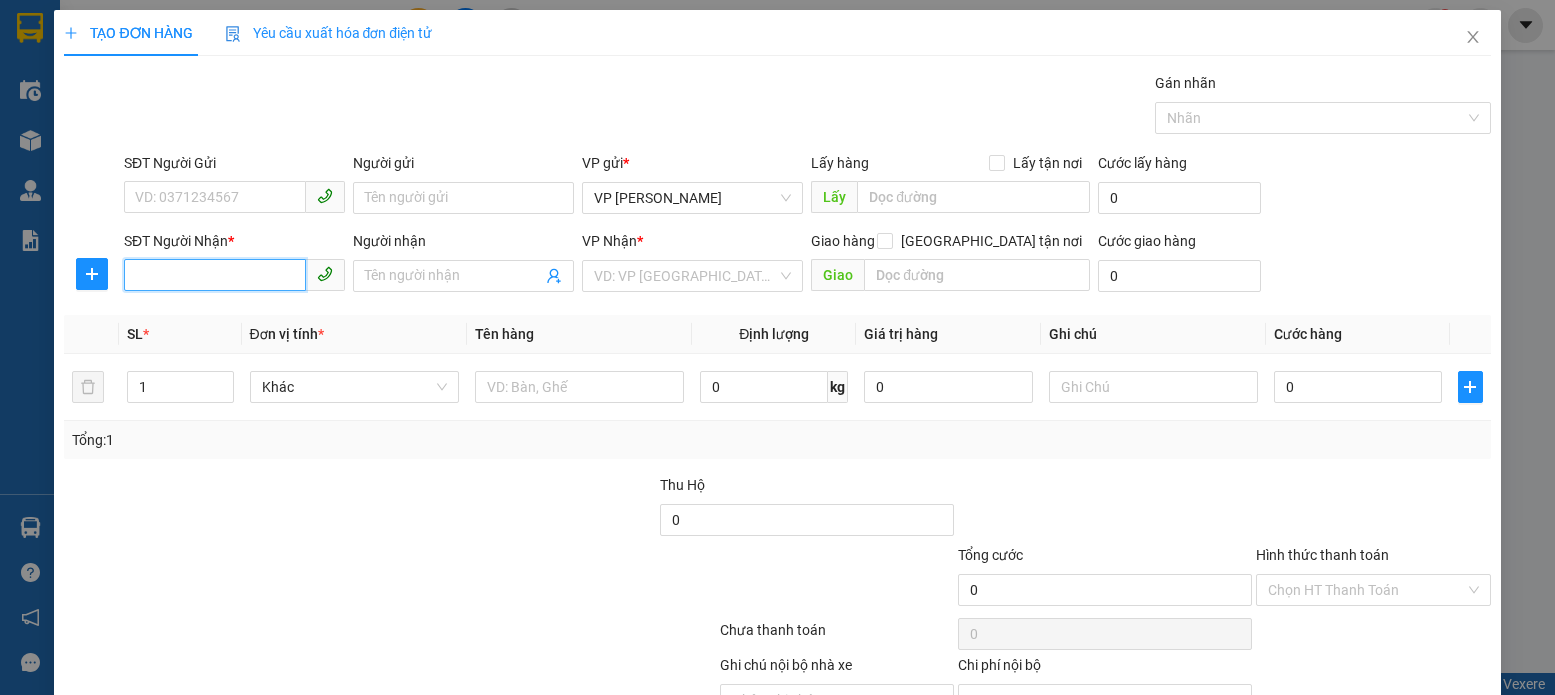 click on "SĐT Người Nhận  *" at bounding box center [215, 275] 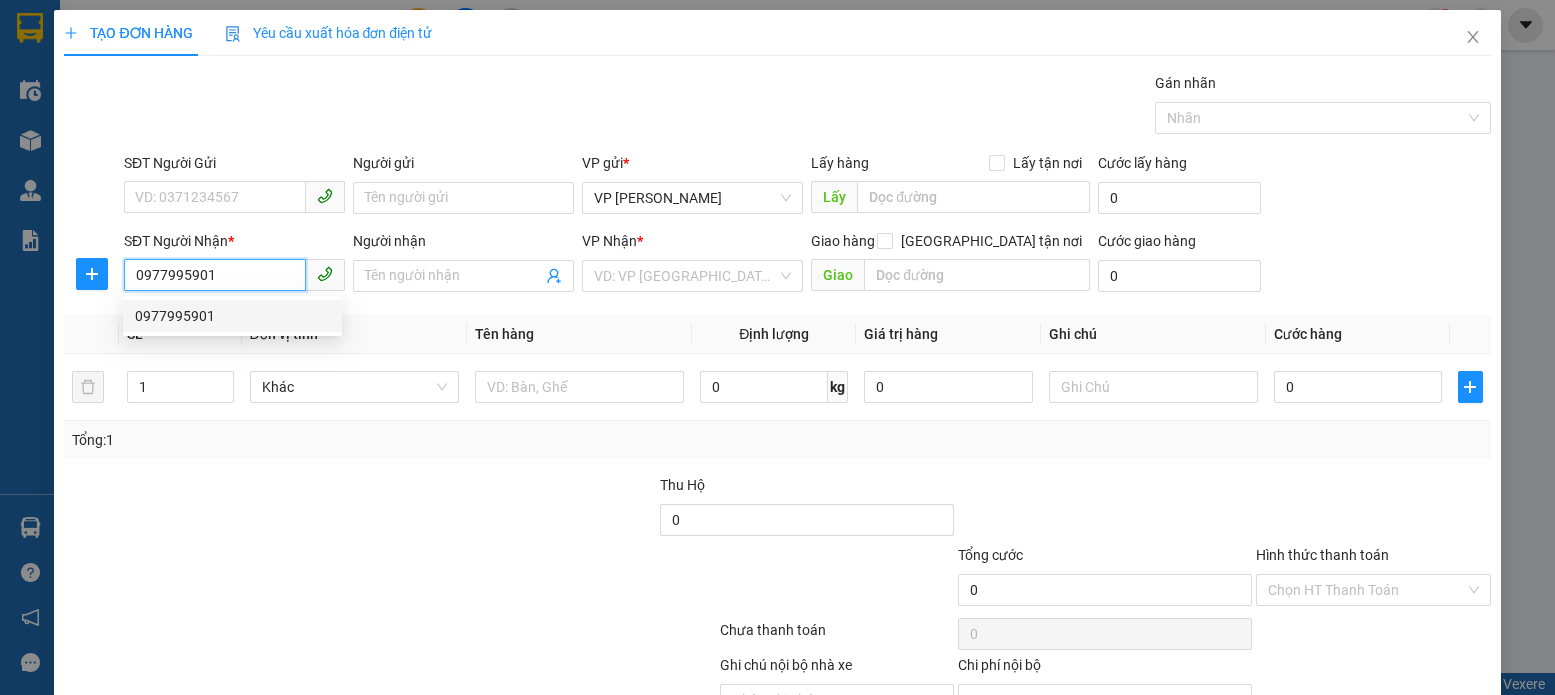 click on "0977995901" at bounding box center [232, 316] 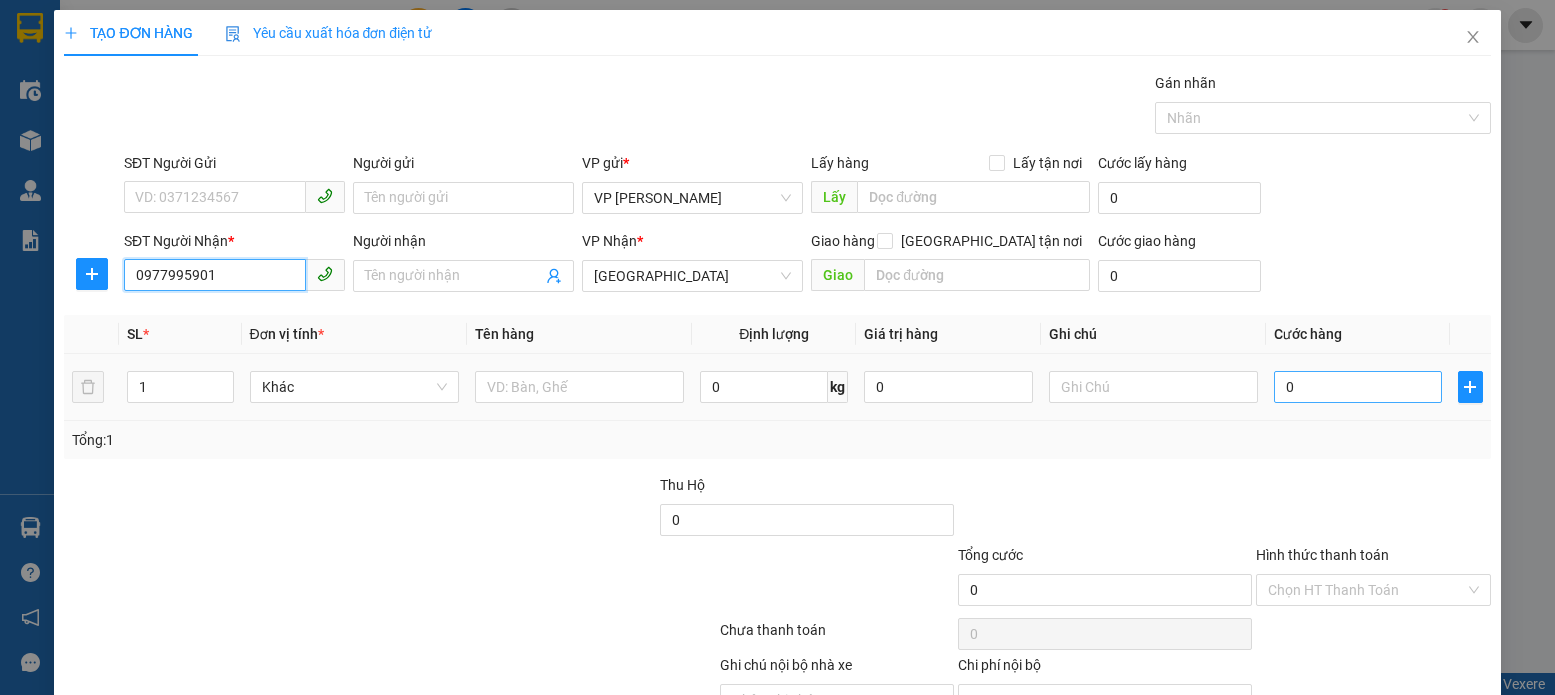 type on "0977995901" 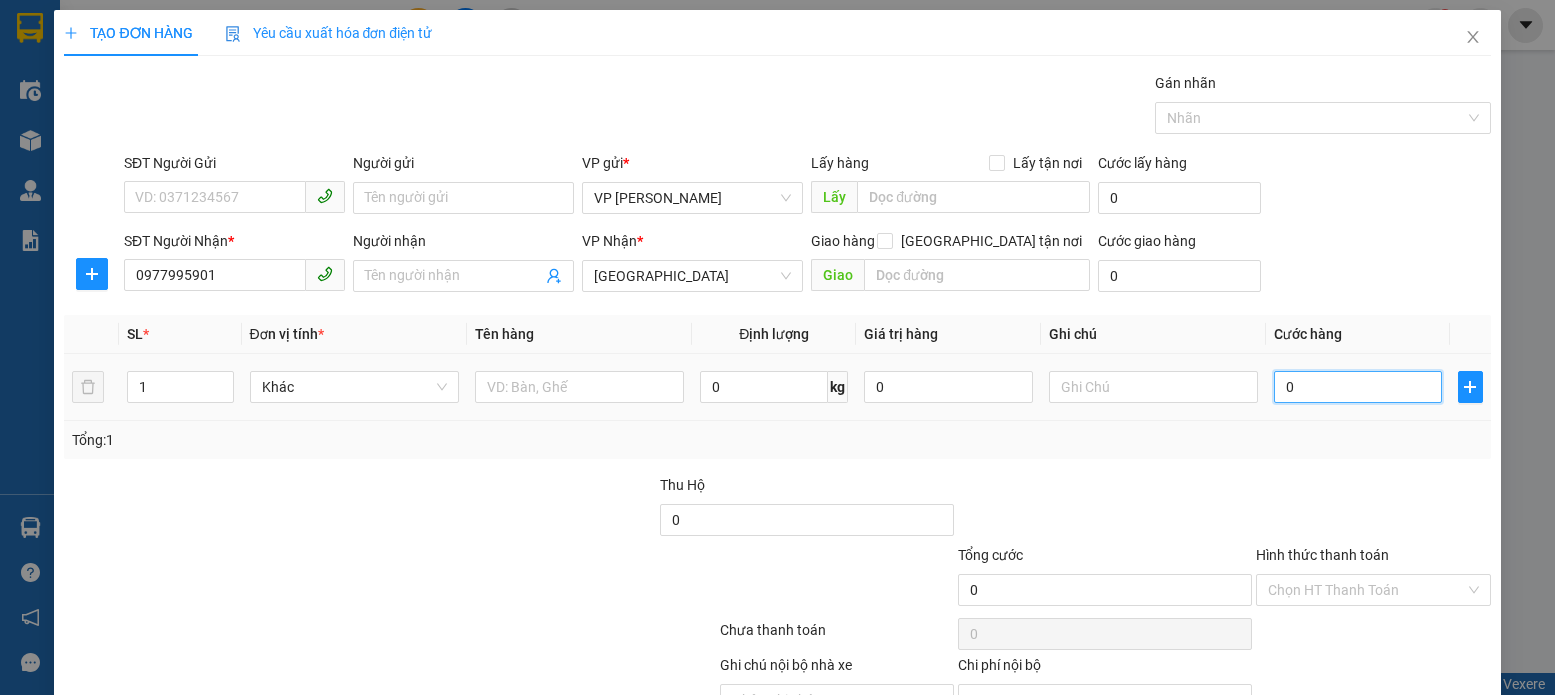 click on "0" at bounding box center [1358, 387] 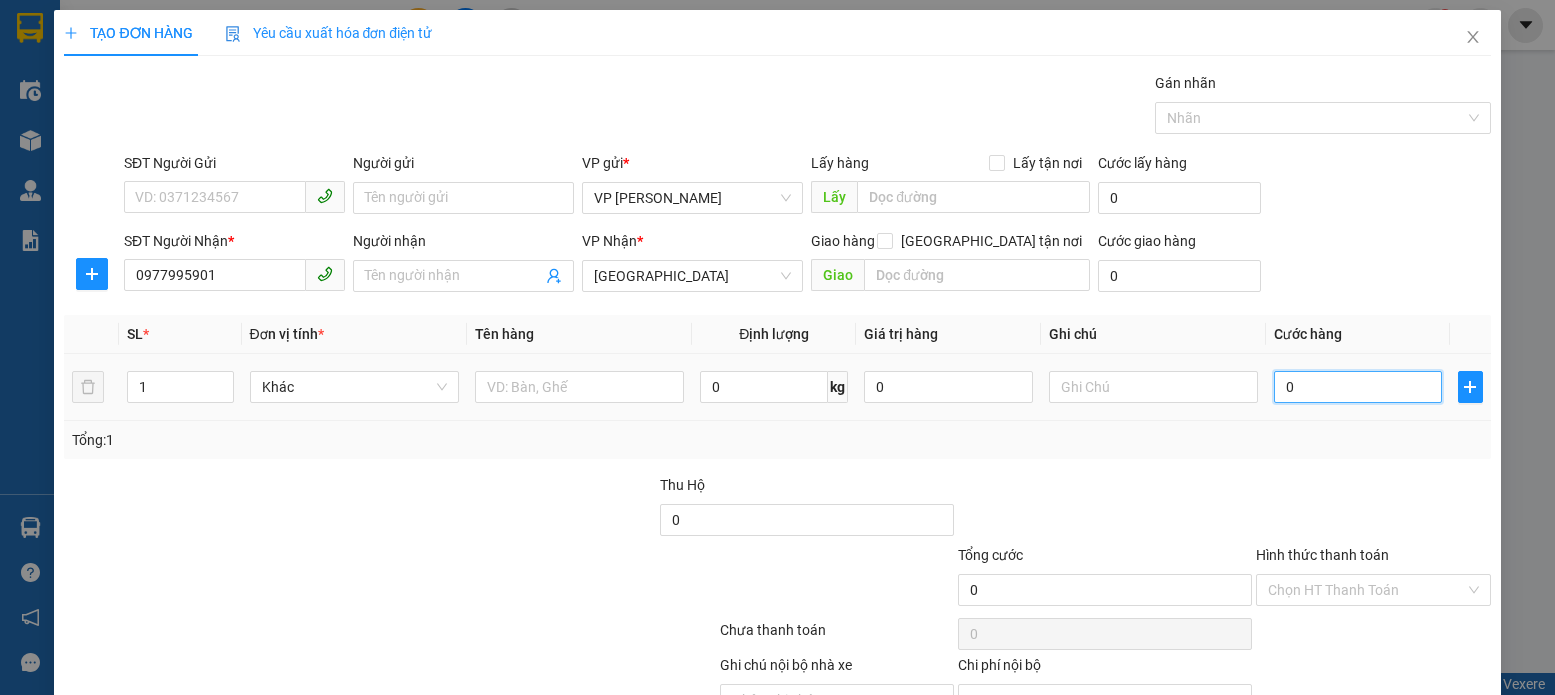 type on "5" 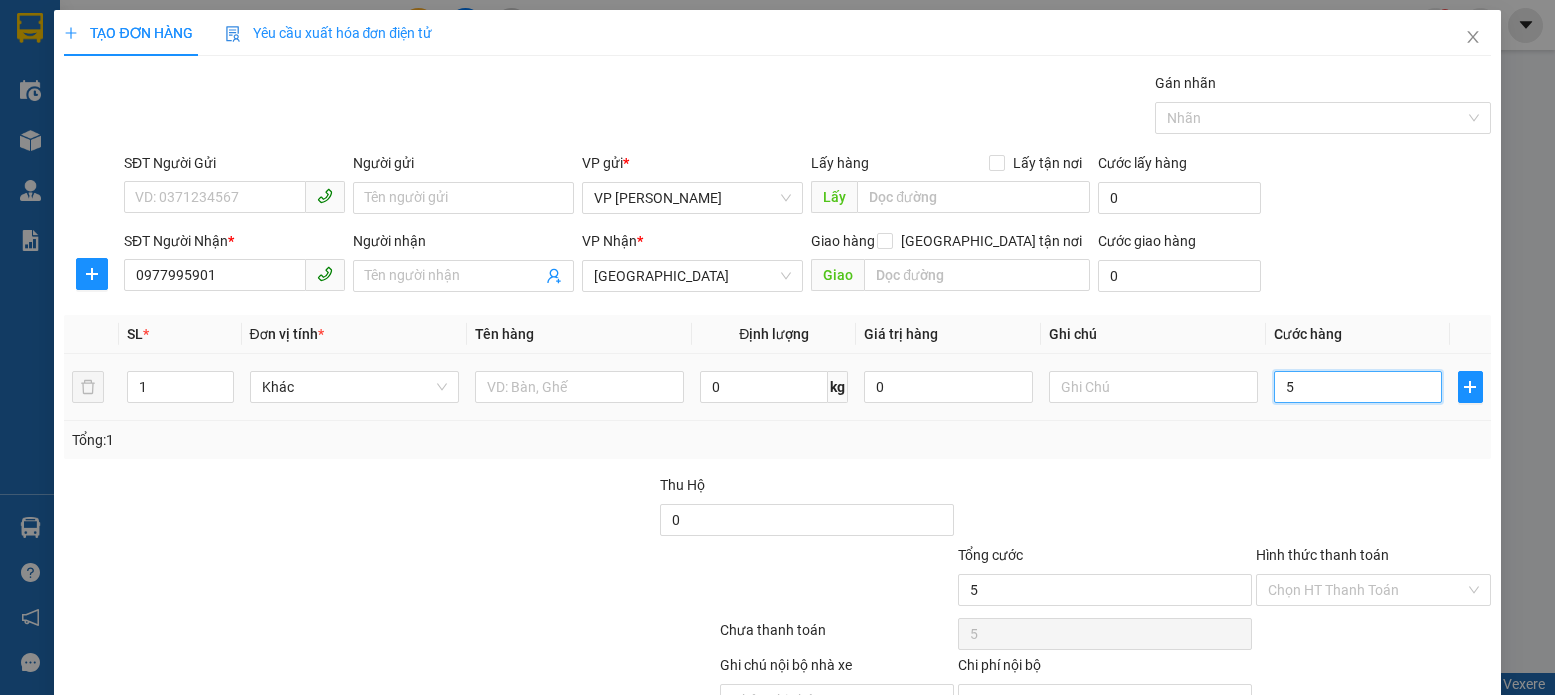 type on "50" 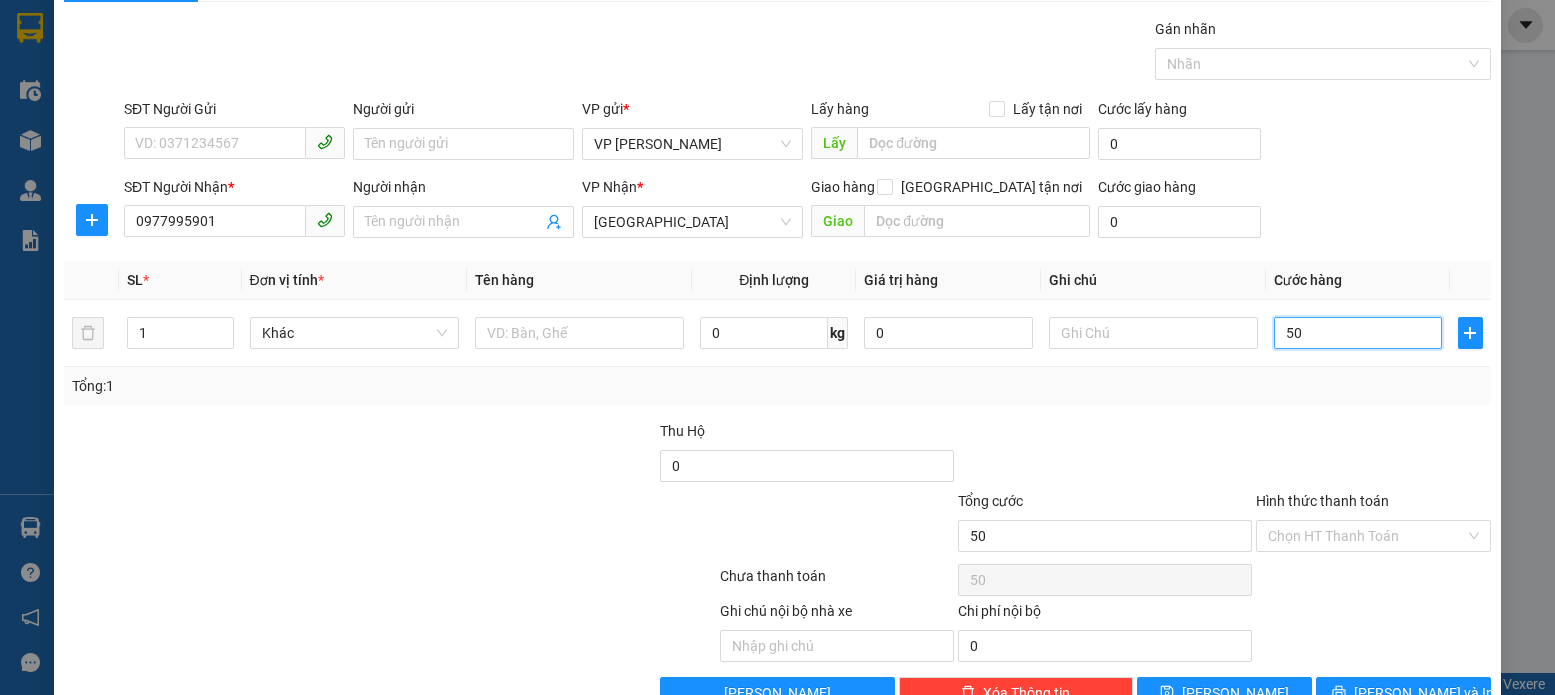 scroll, scrollTop: 107, scrollLeft: 0, axis: vertical 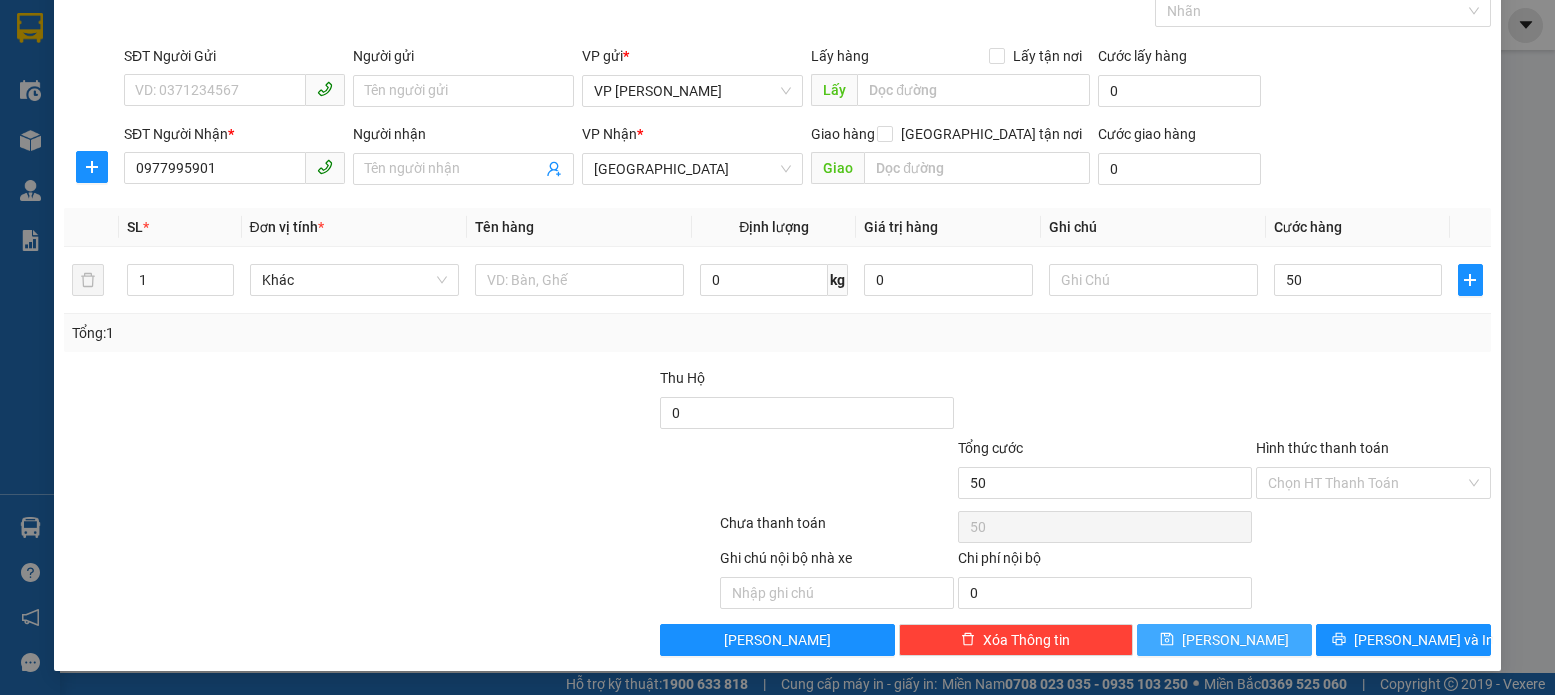 type on "50.000" 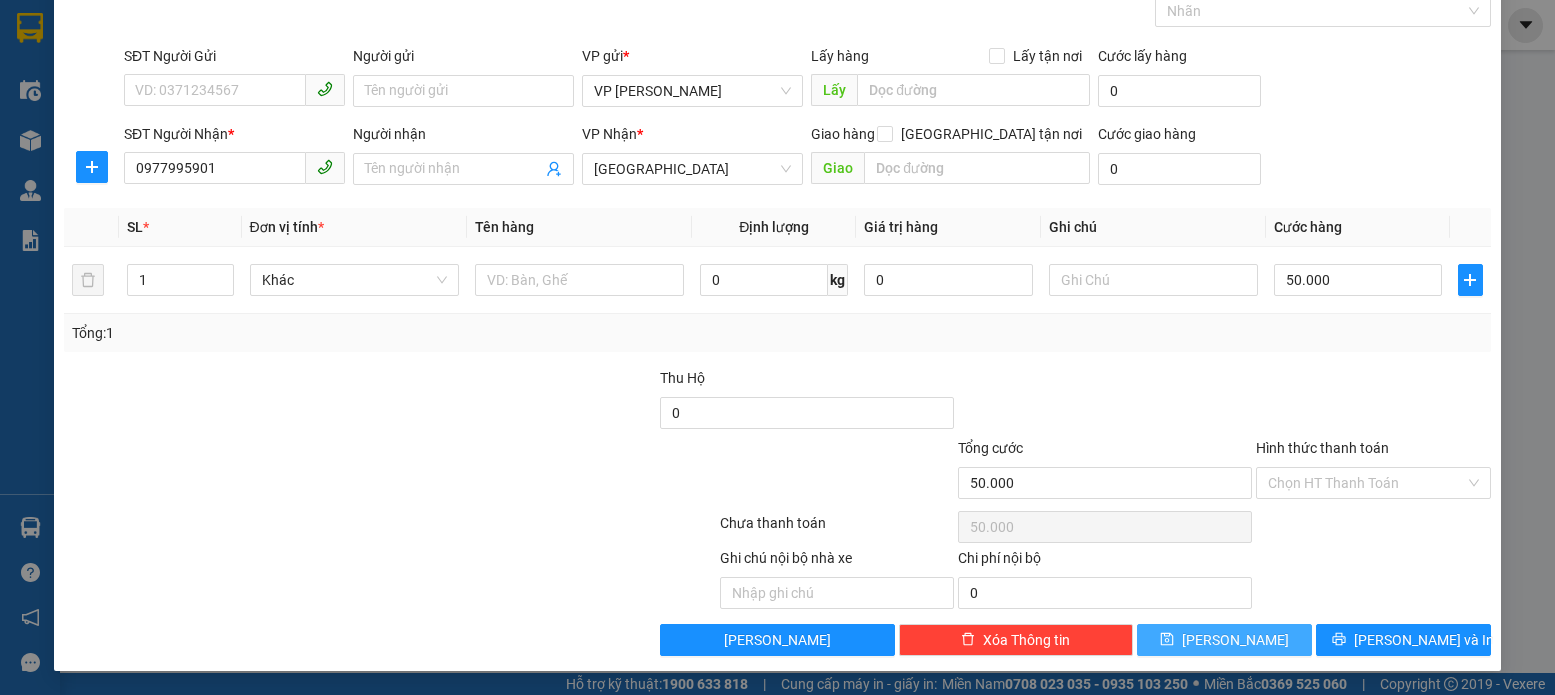 click 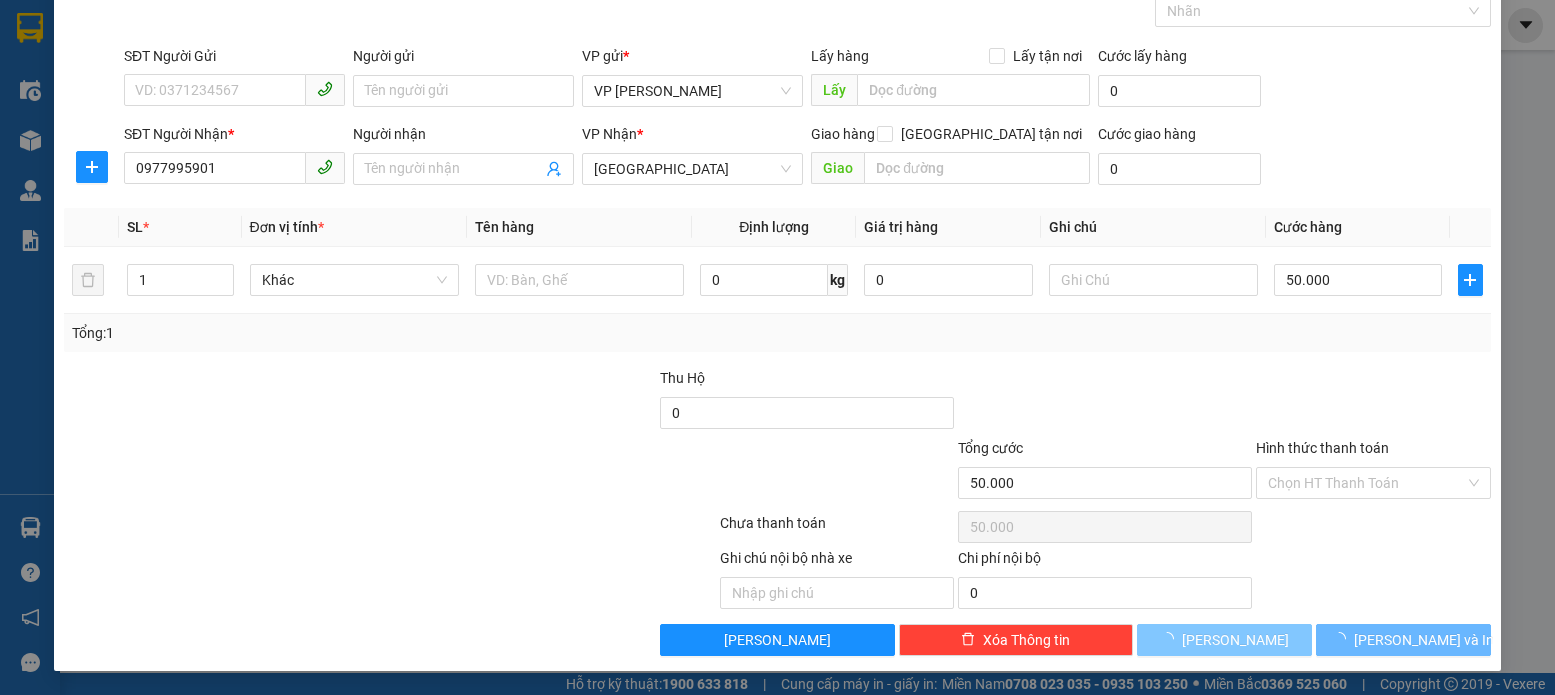 type 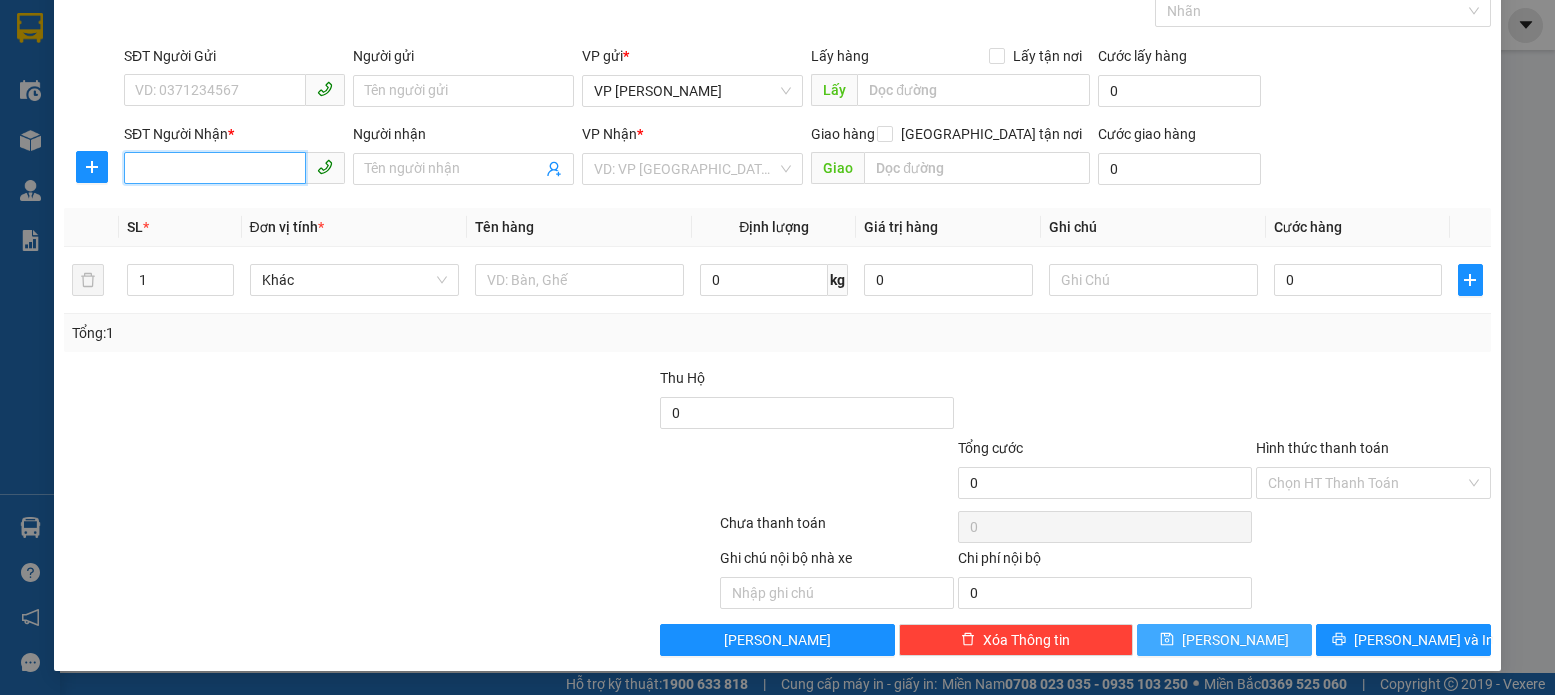 click on "SĐT Người Nhận  *" at bounding box center [215, 168] 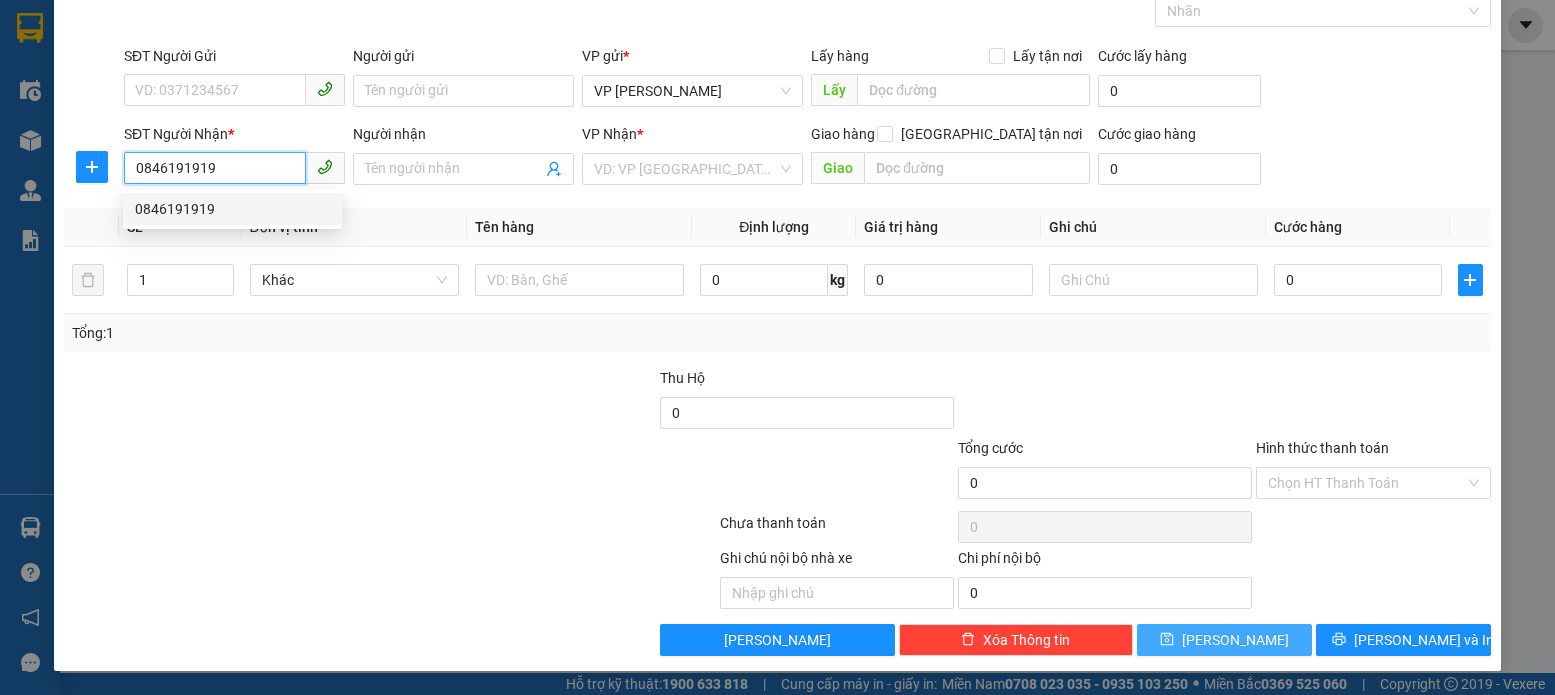 click on "0846191919" at bounding box center [232, 209] 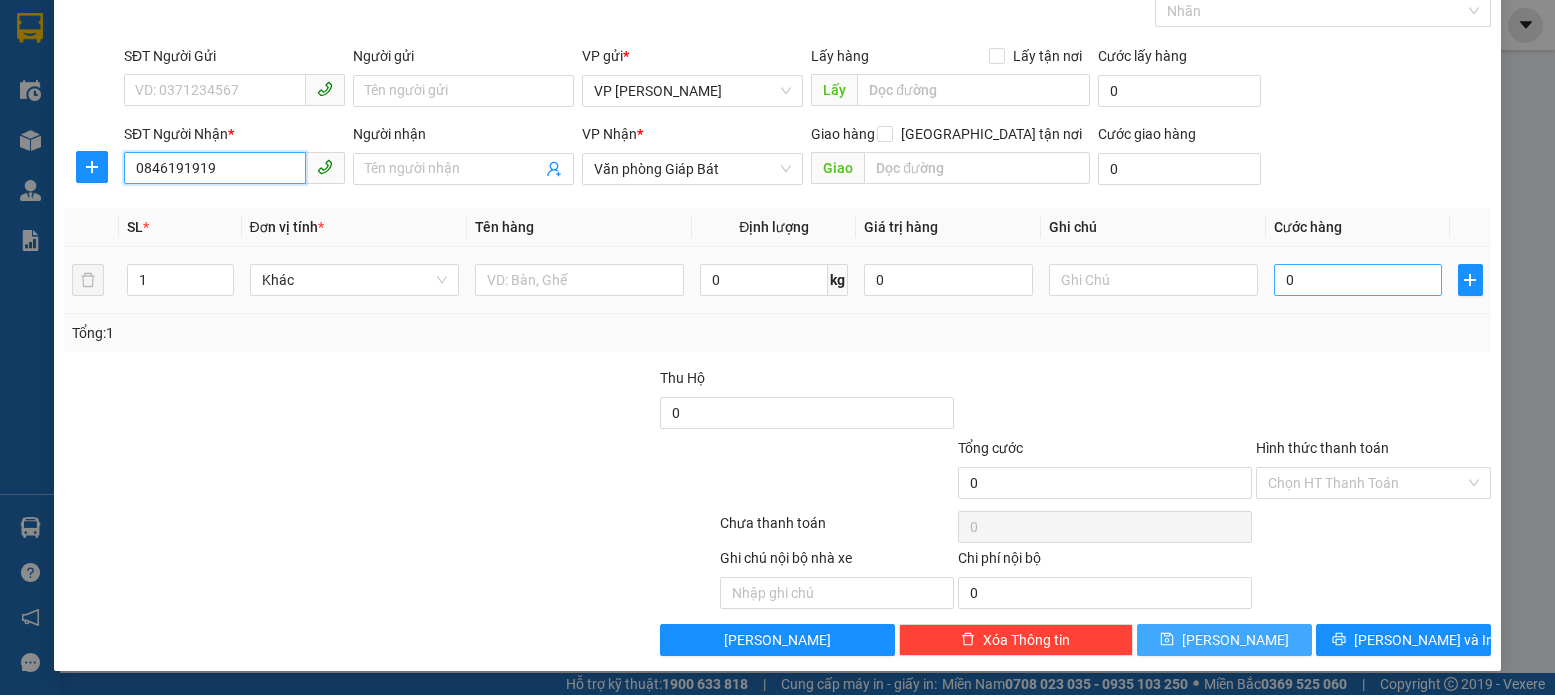 type on "0846191919" 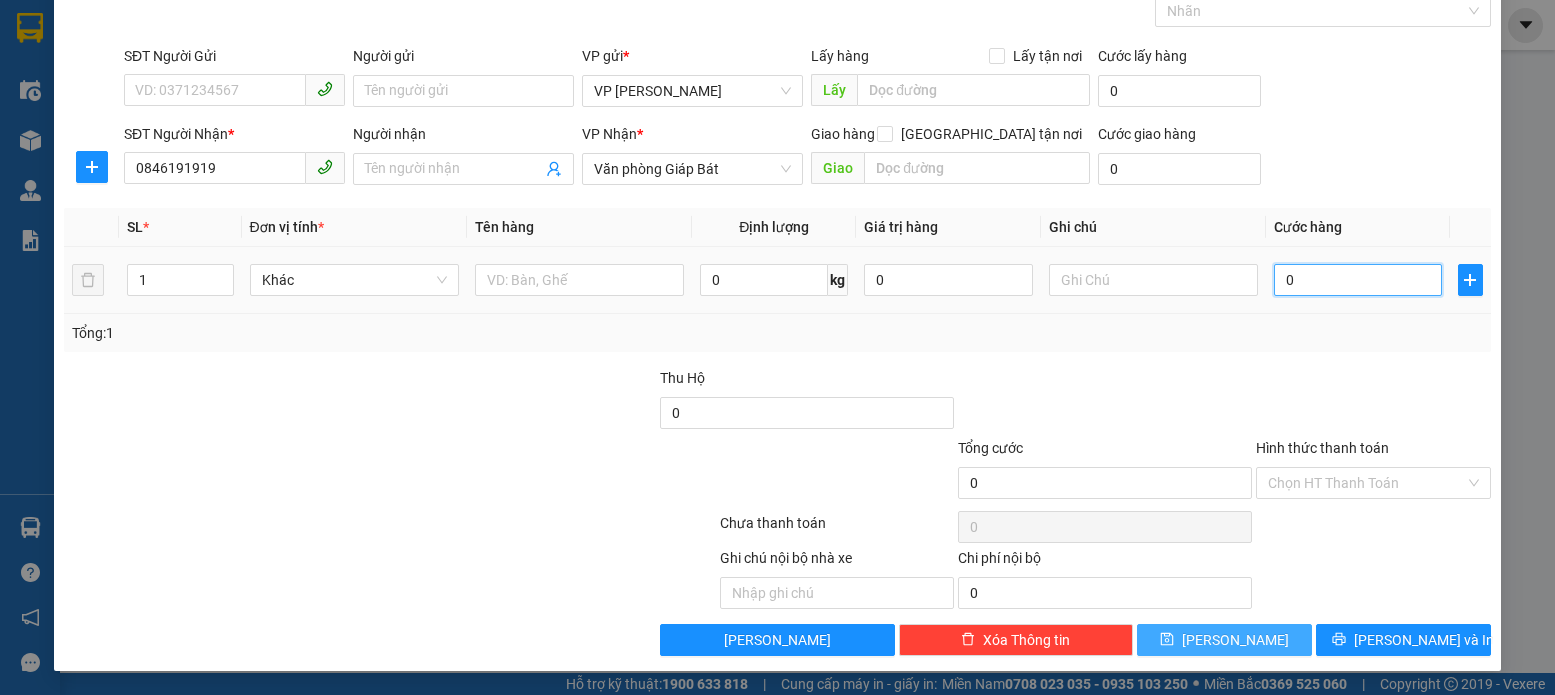 type on "5" 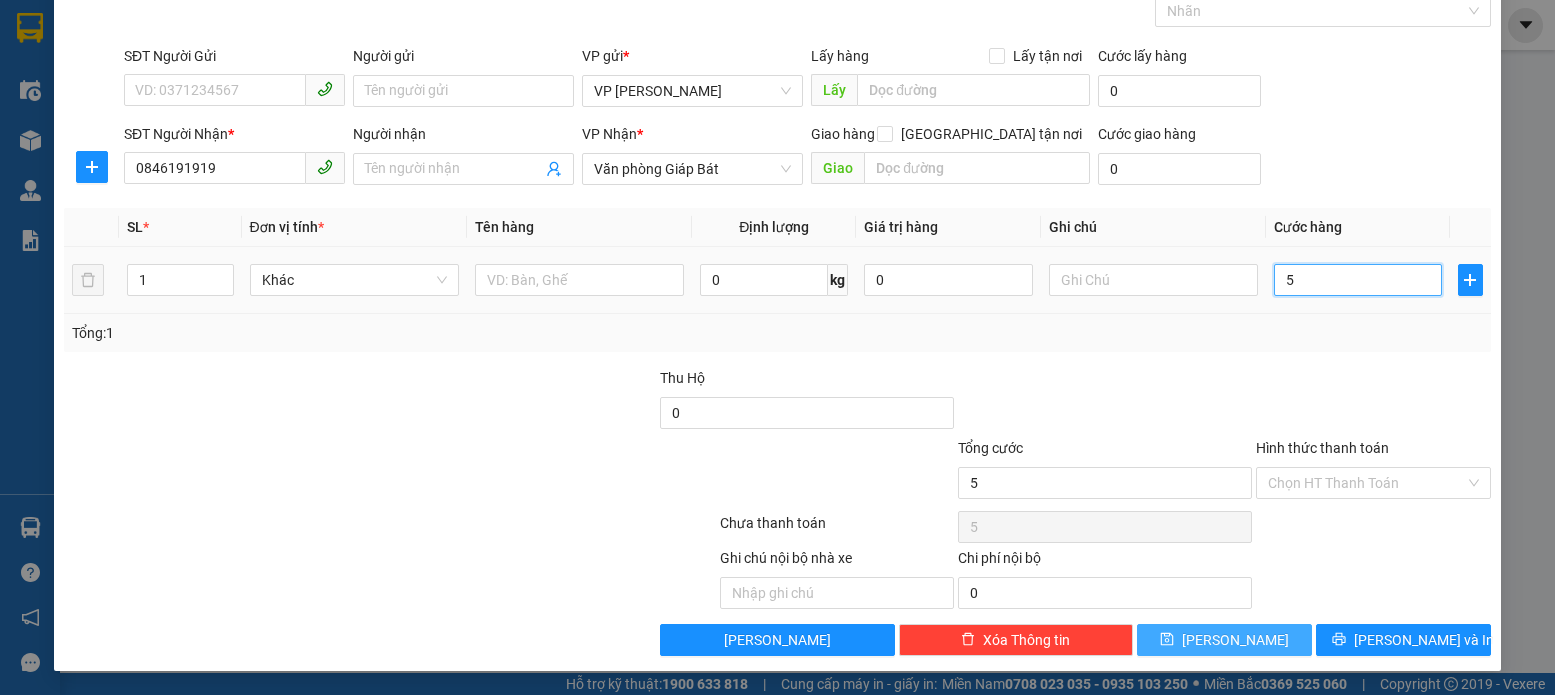 type on "50" 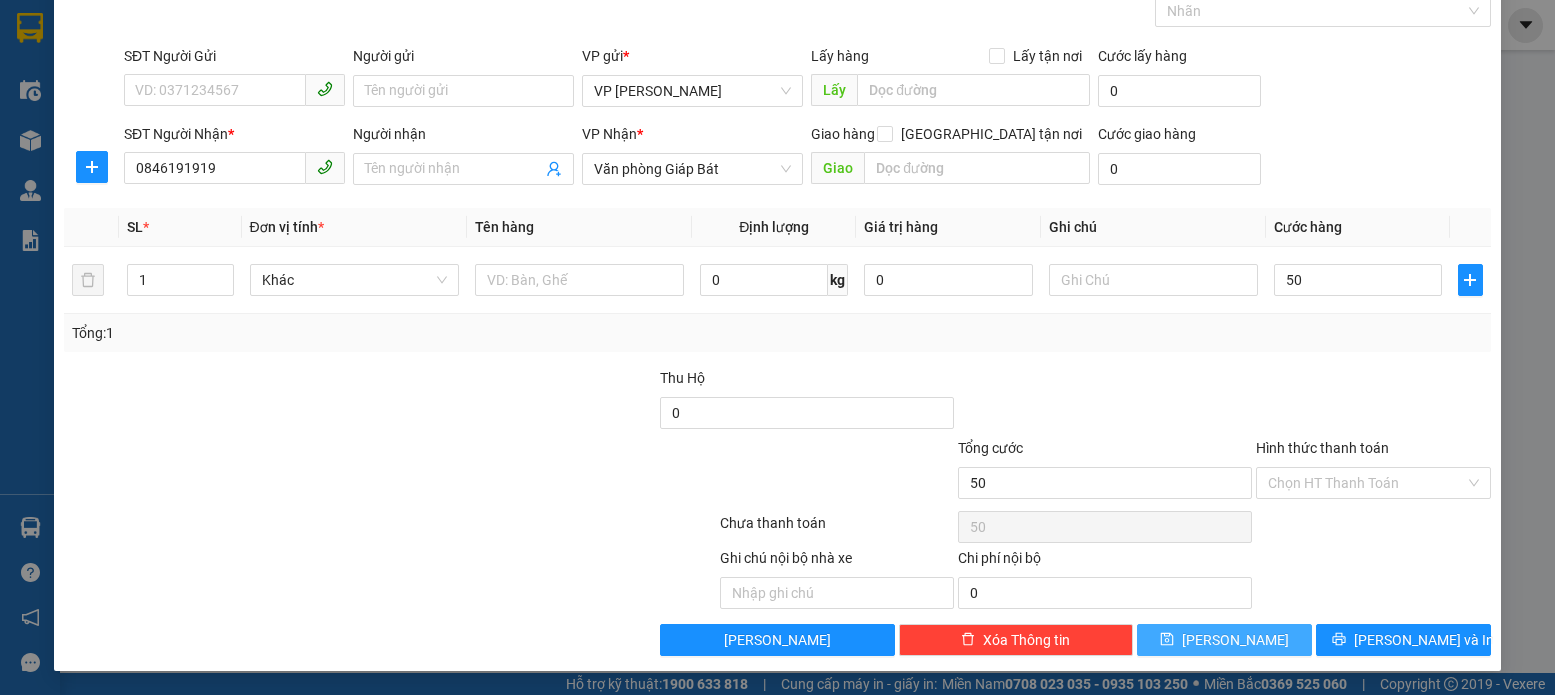 type on "50.000" 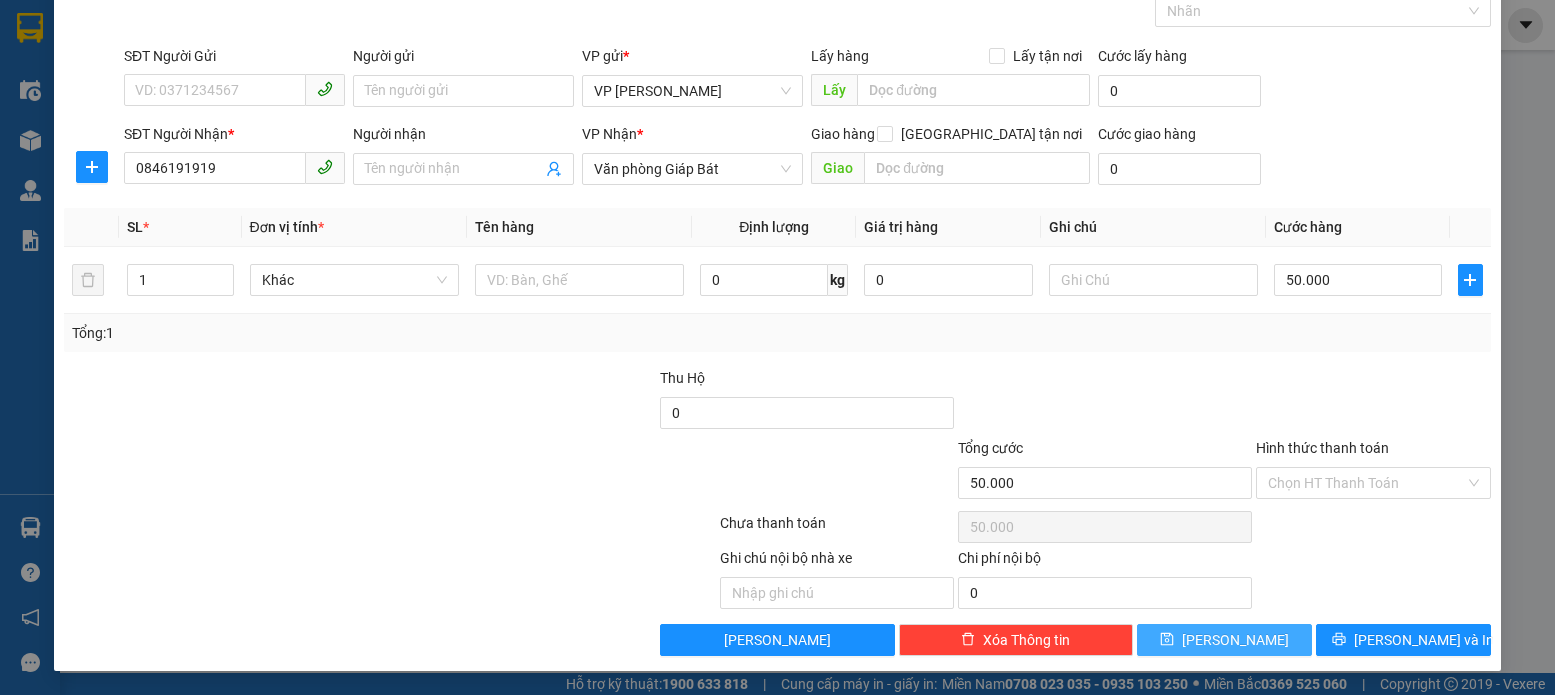 click on "[PERSON_NAME]" at bounding box center (1224, 640) 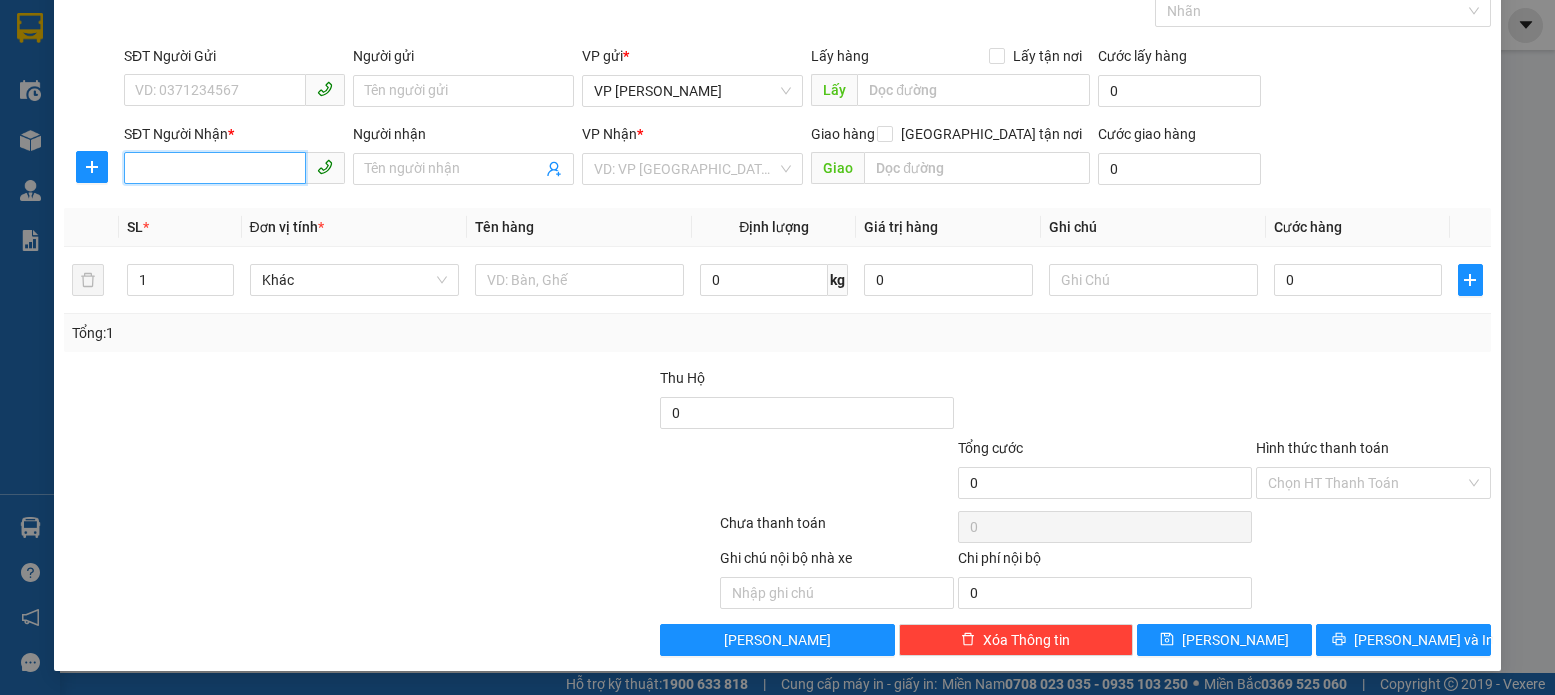 click on "SĐT Người Nhận  *" at bounding box center (215, 168) 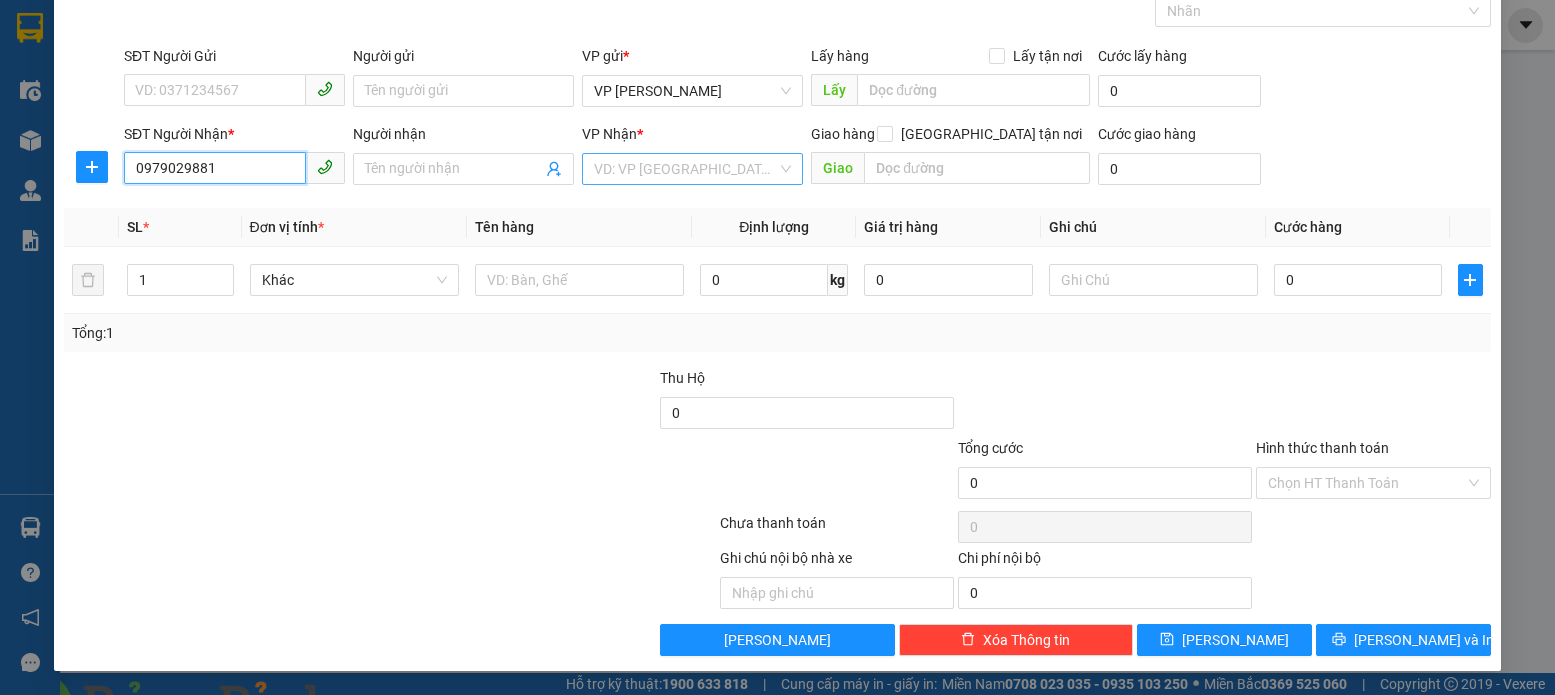 click on "VD: VP [GEOGRAPHIC_DATA]" at bounding box center [692, 169] 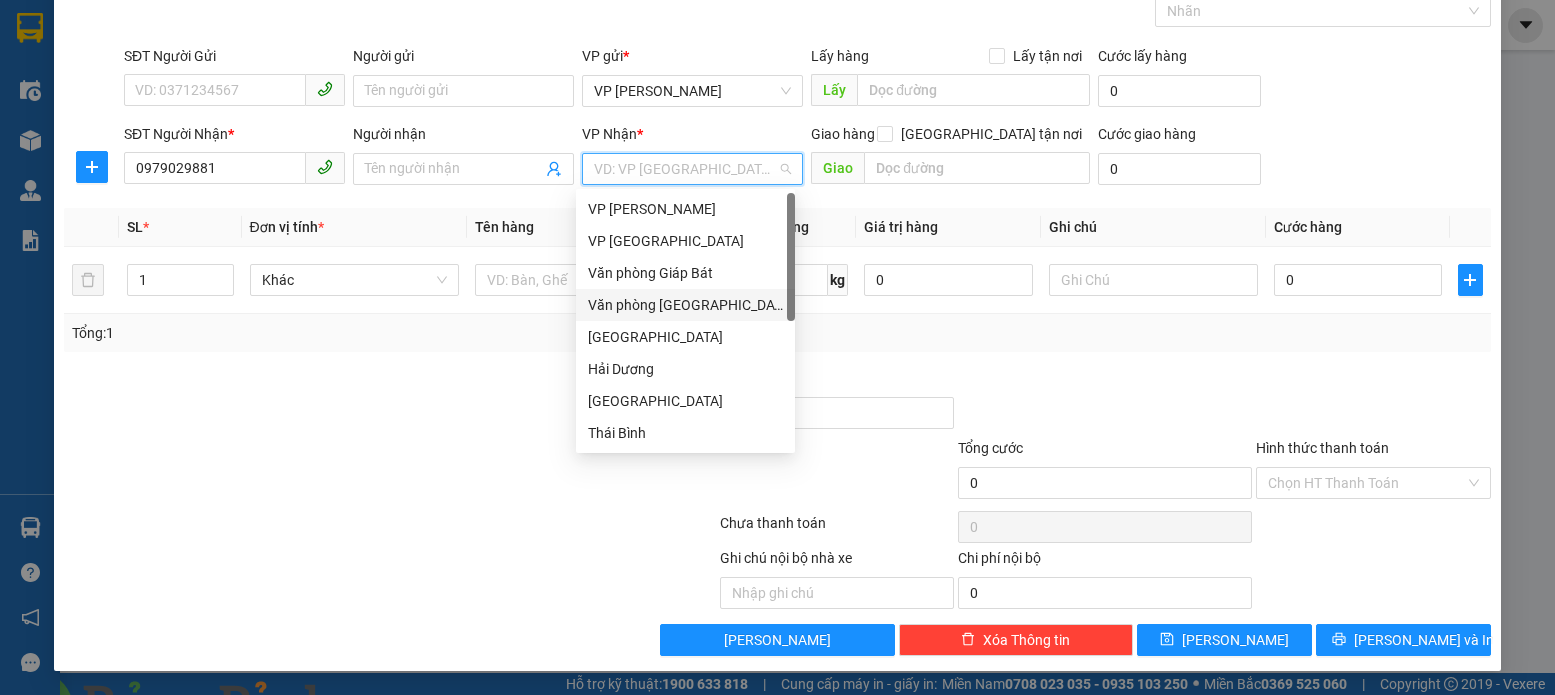 click on "Văn phòng [GEOGRAPHIC_DATA]" at bounding box center [685, 305] 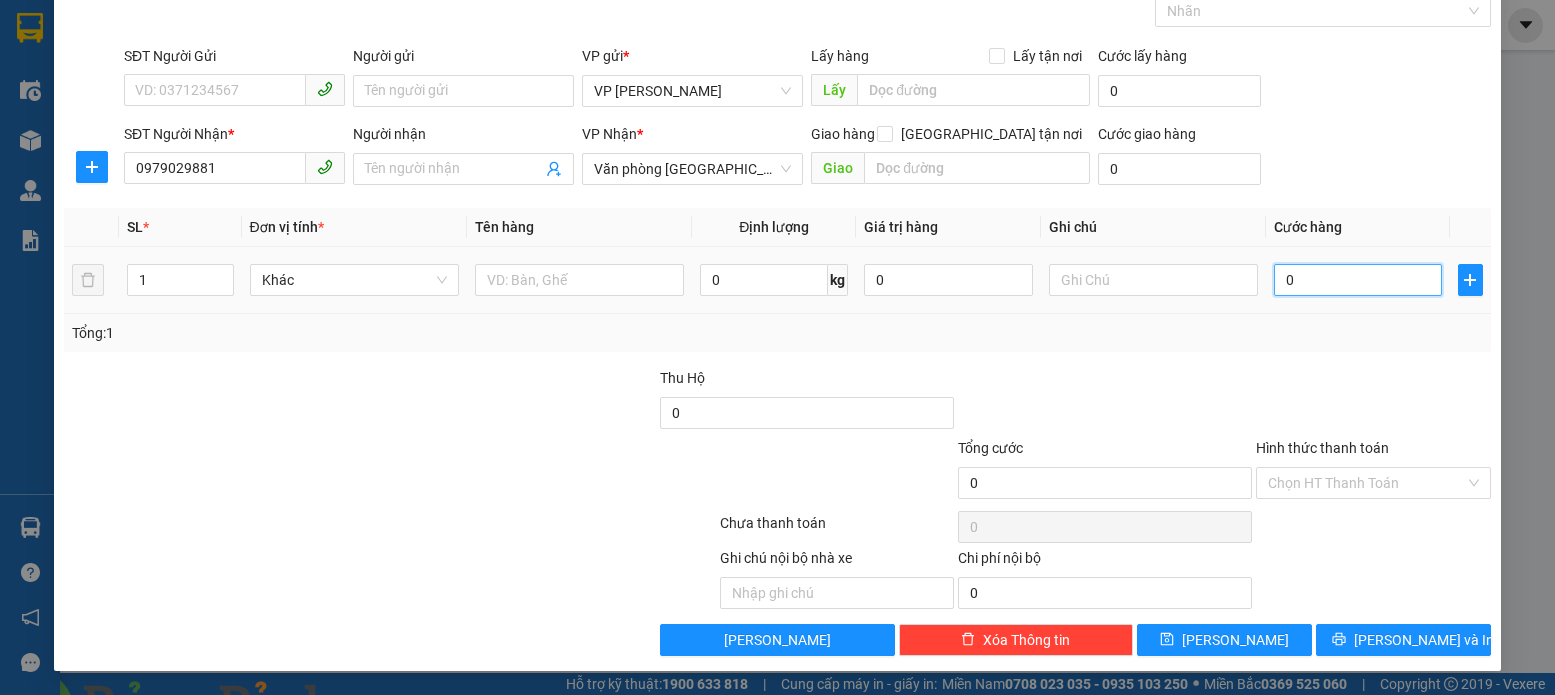 click on "0" at bounding box center (1358, 280) 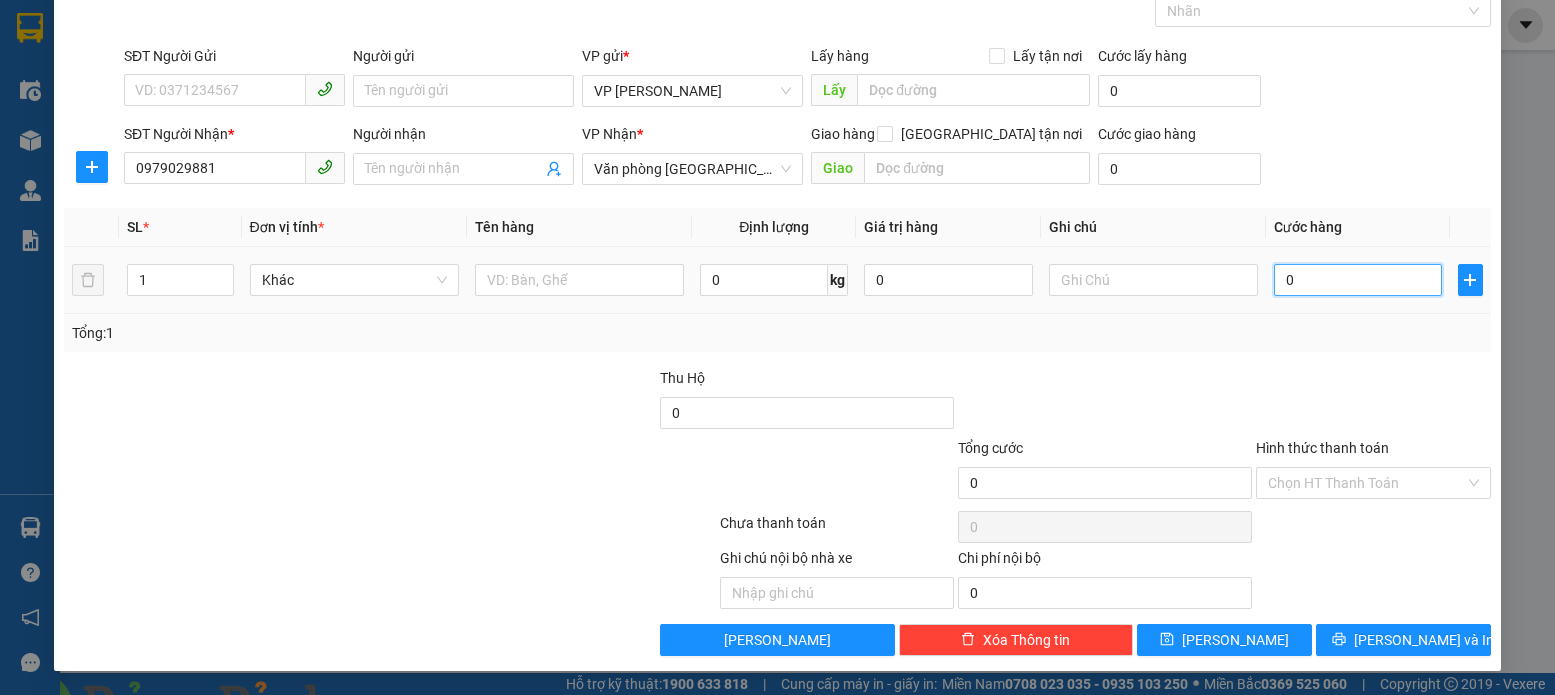 type on "5" 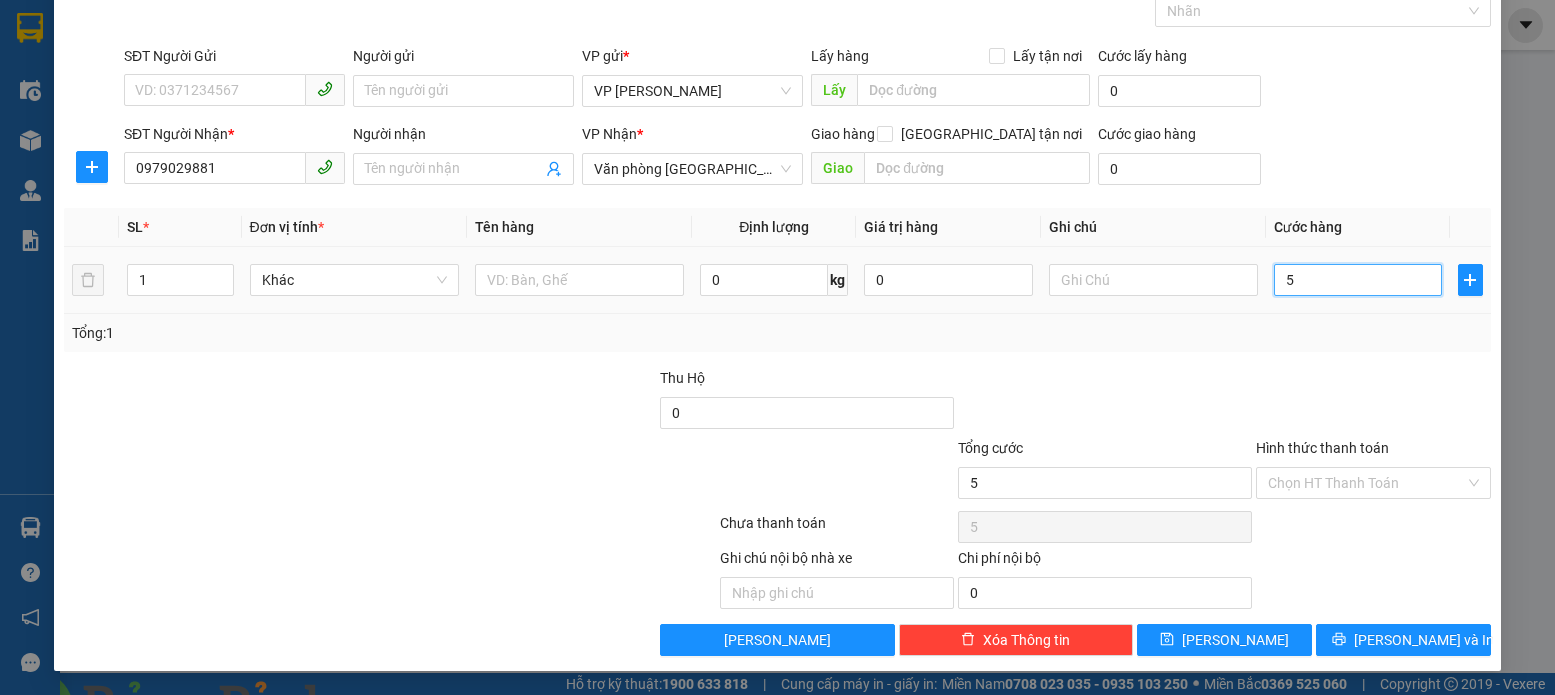 type on "50" 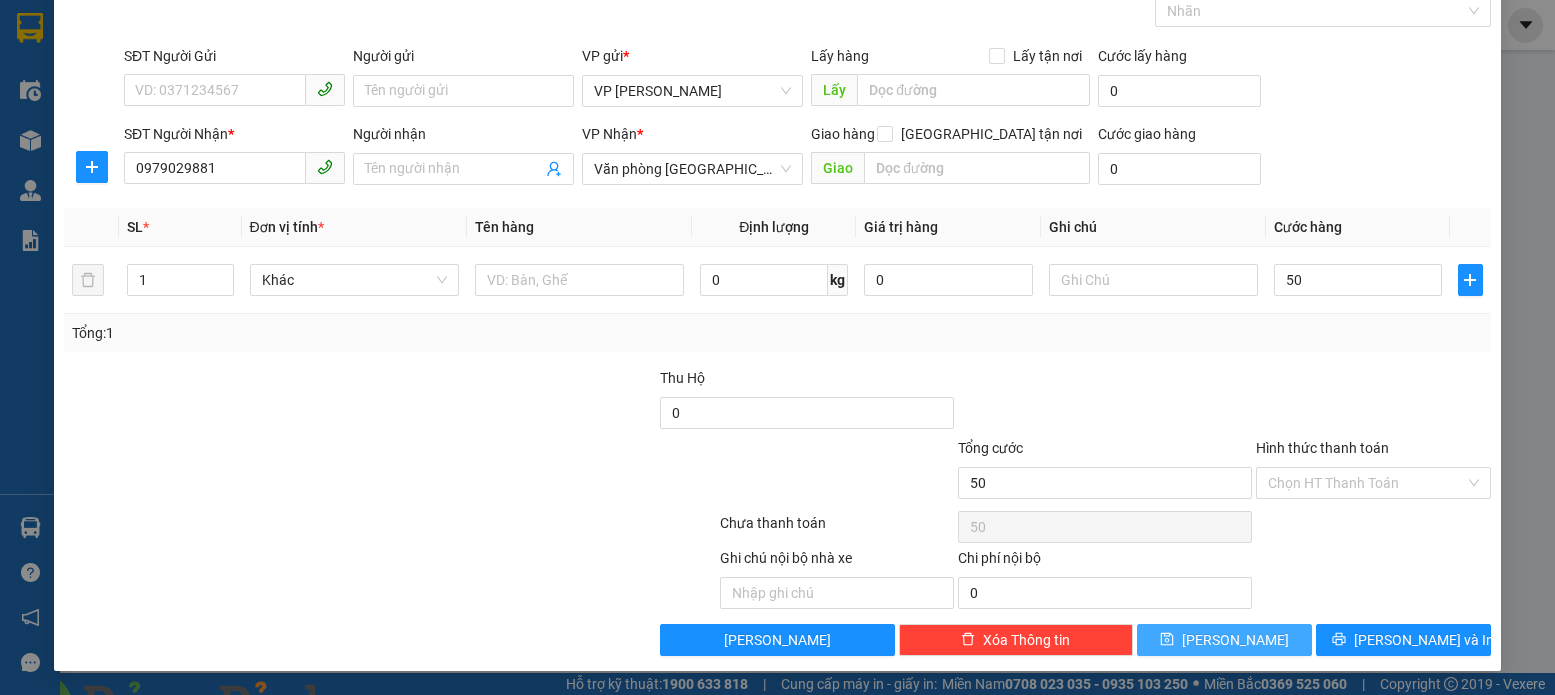 type on "50.000" 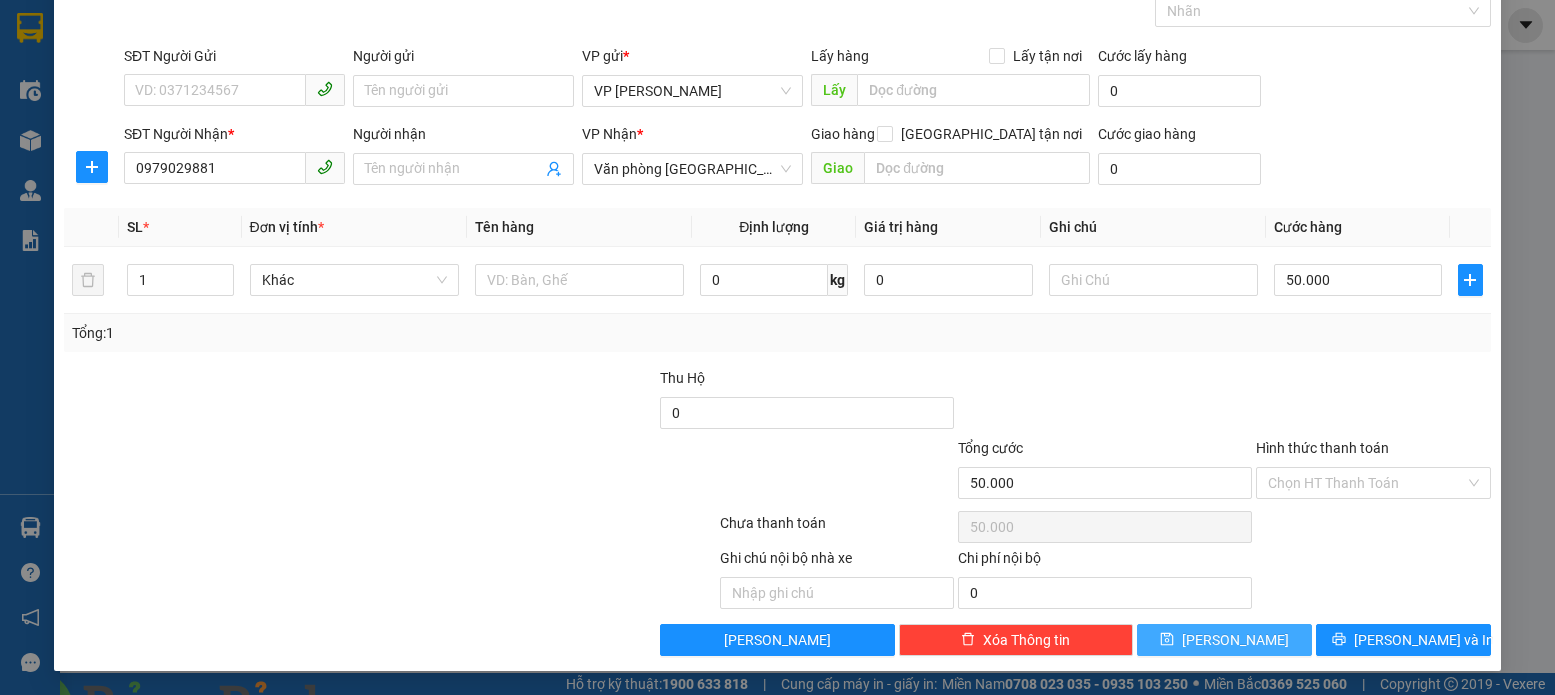 click 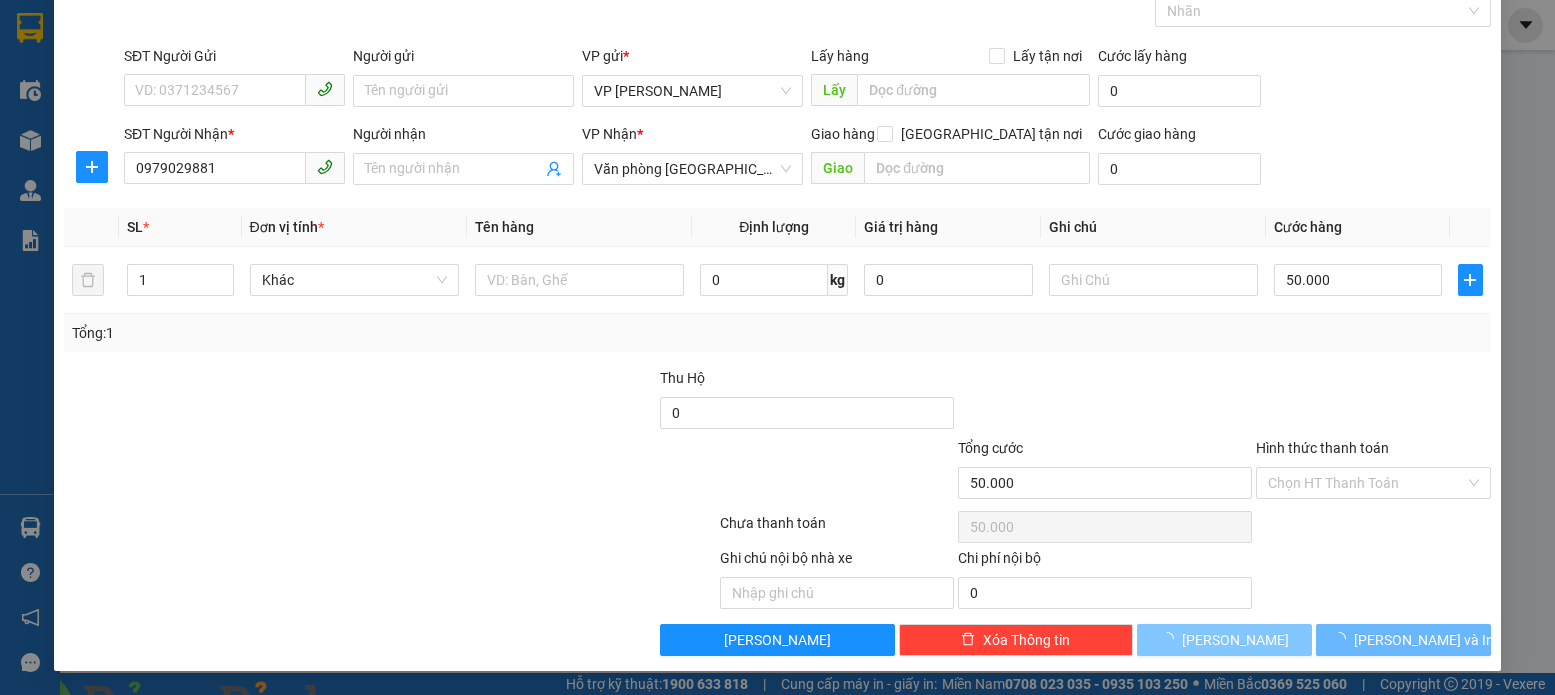 type 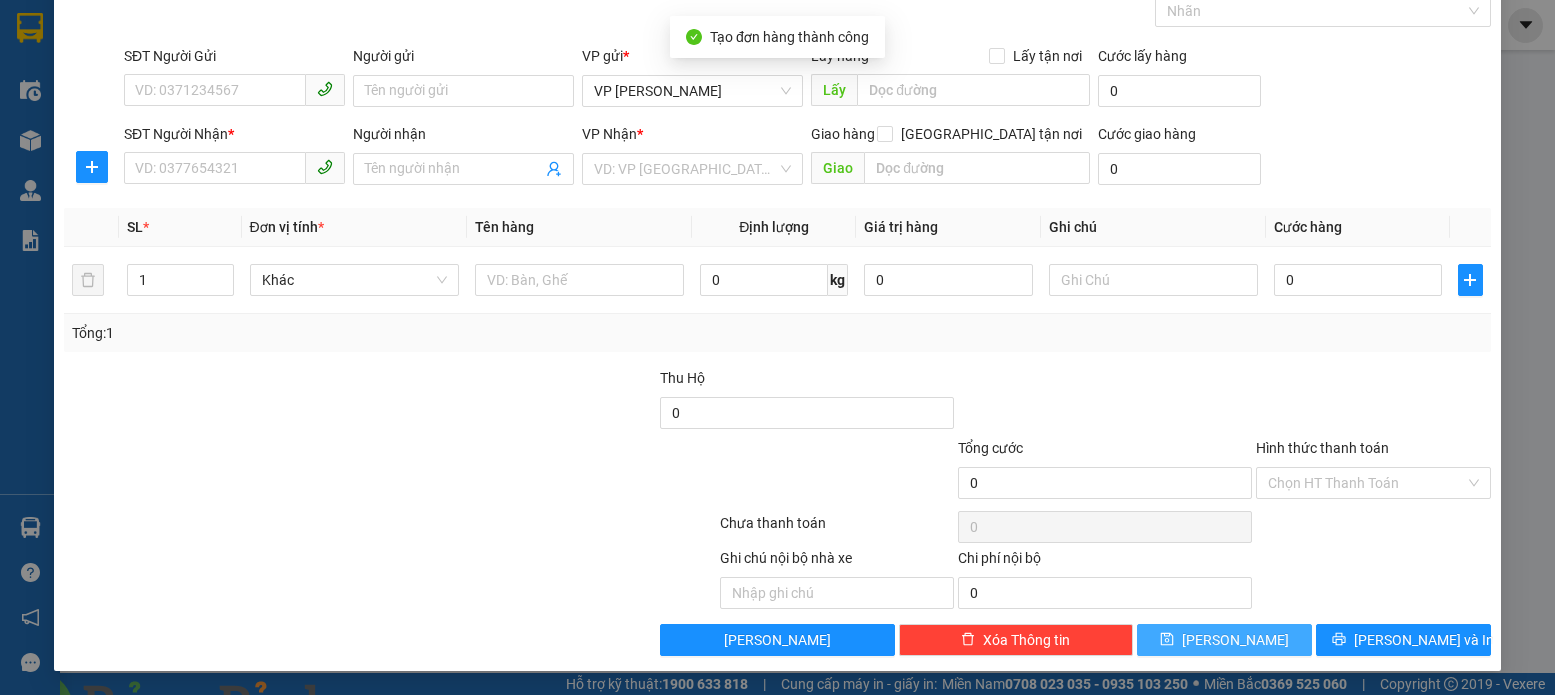 click at bounding box center (394, 707) 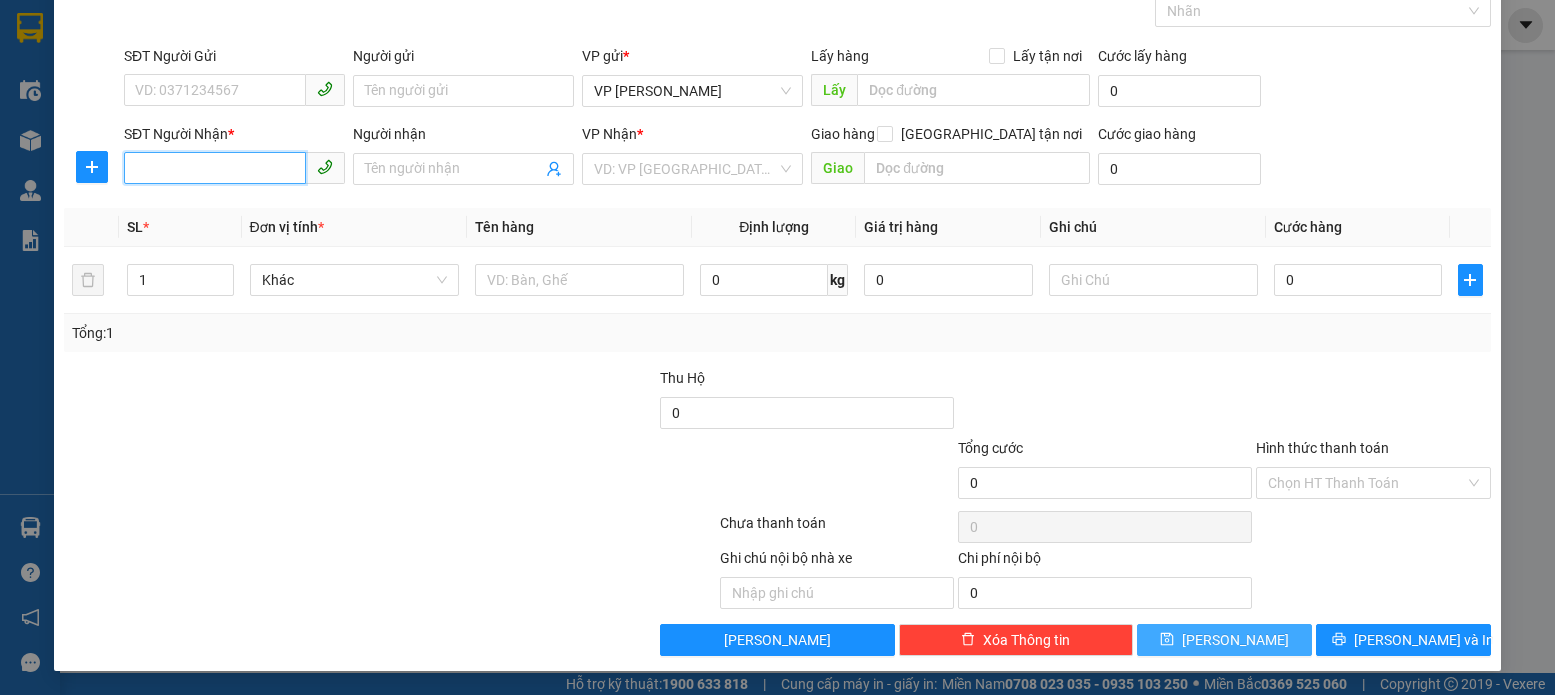 click on "SĐT Người Nhận  *" at bounding box center (215, 168) 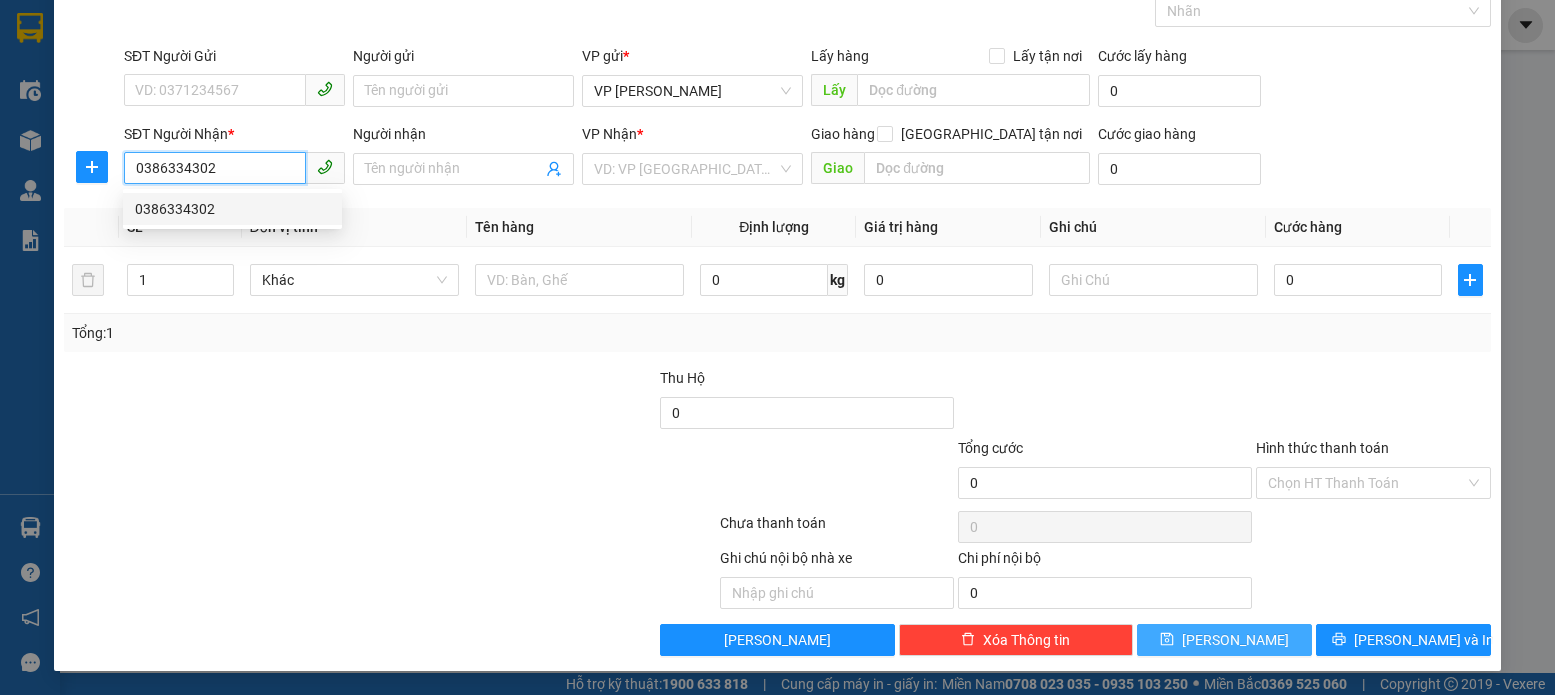 click on "0386334302" at bounding box center [232, 209] 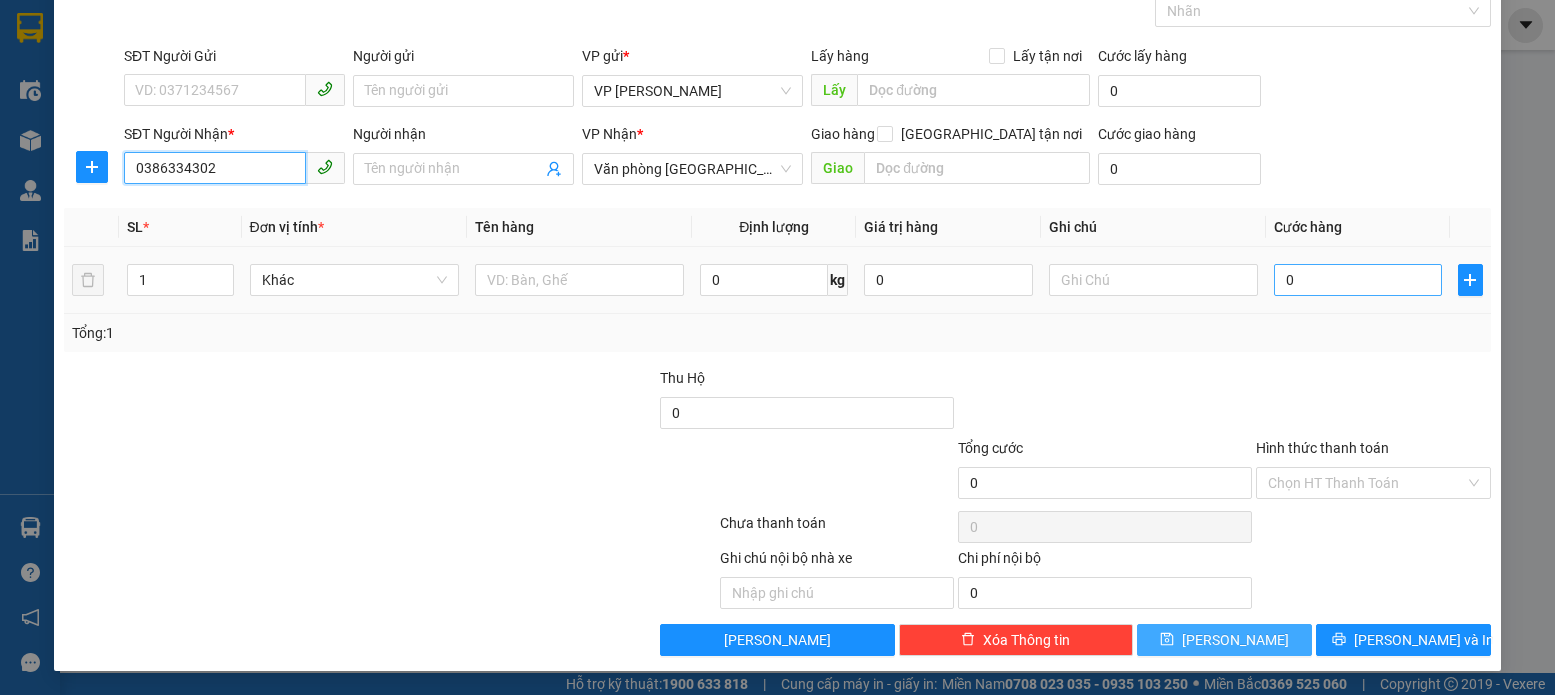 type on "0386334302" 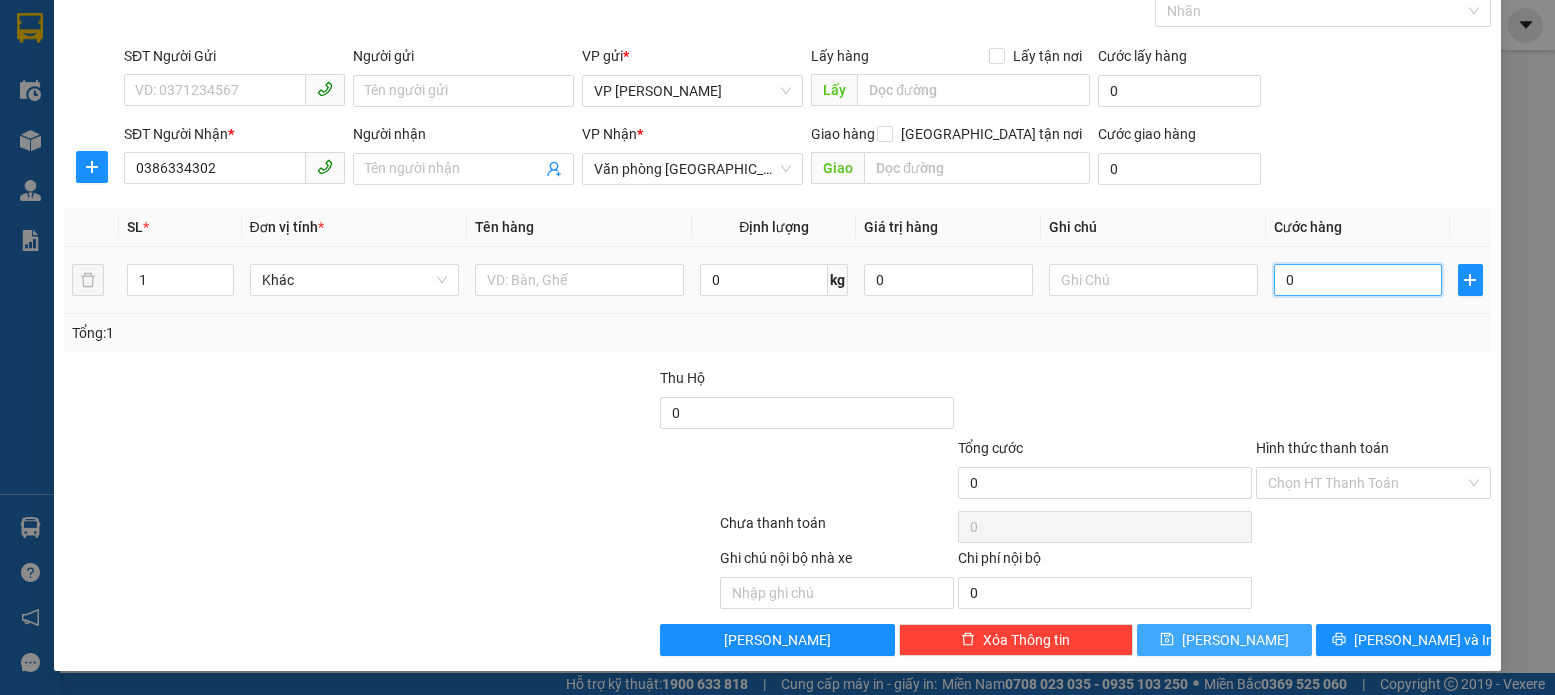 click on "0" at bounding box center [1358, 280] 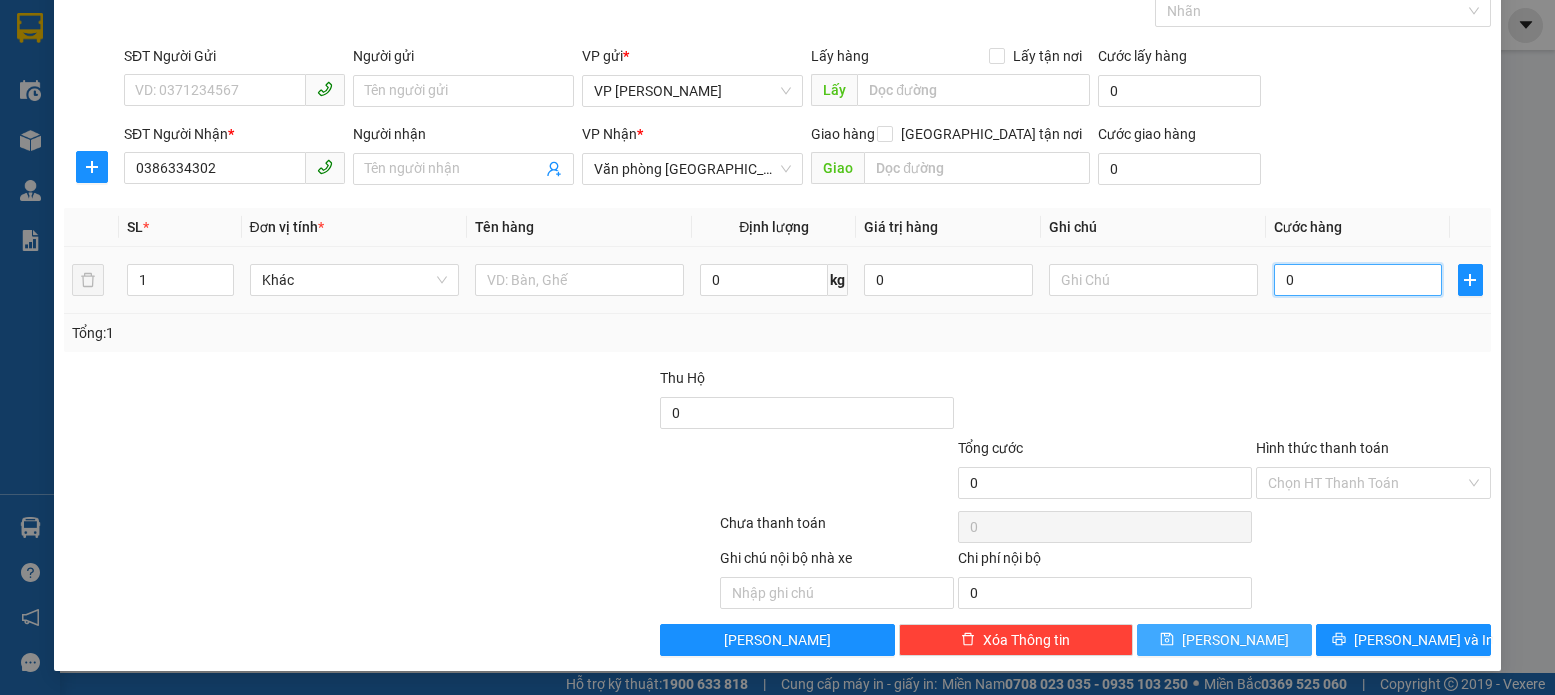 type on "3" 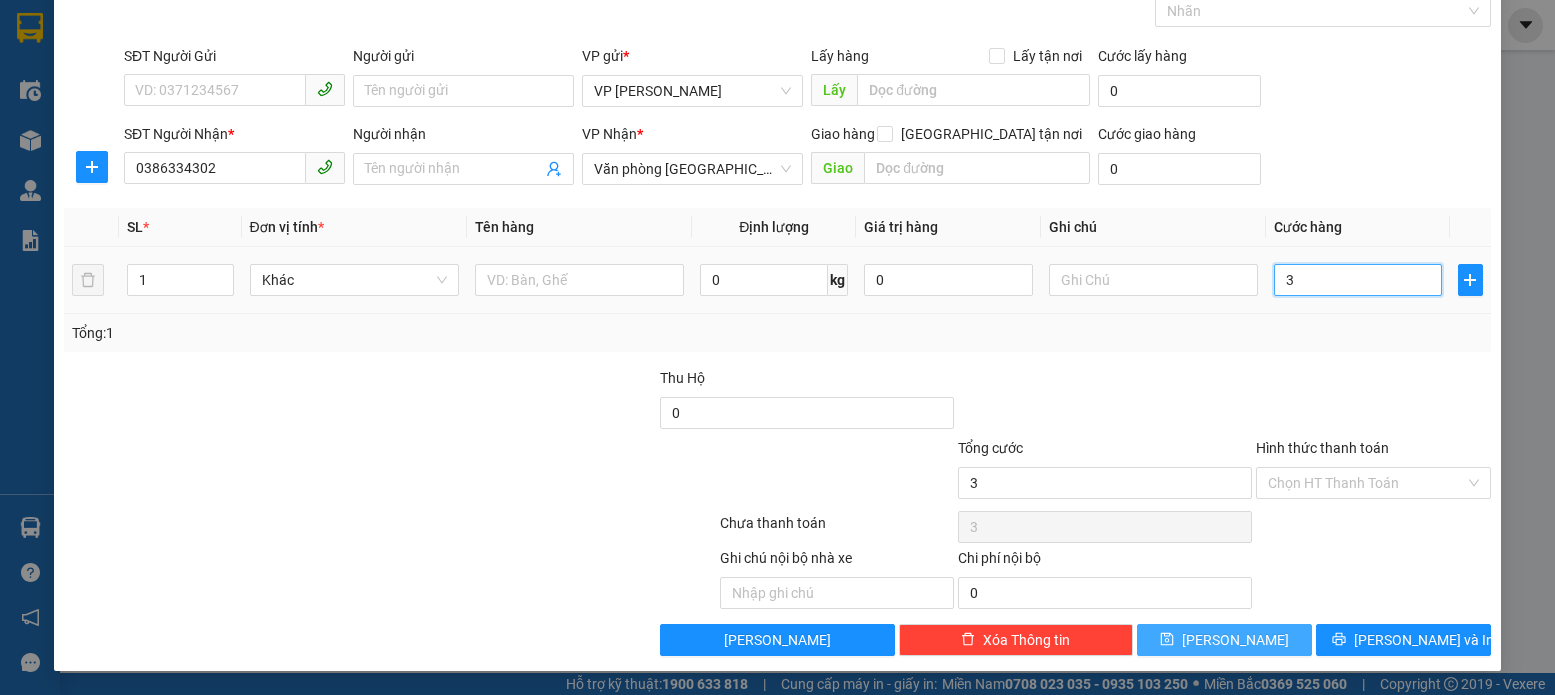 type on "30" 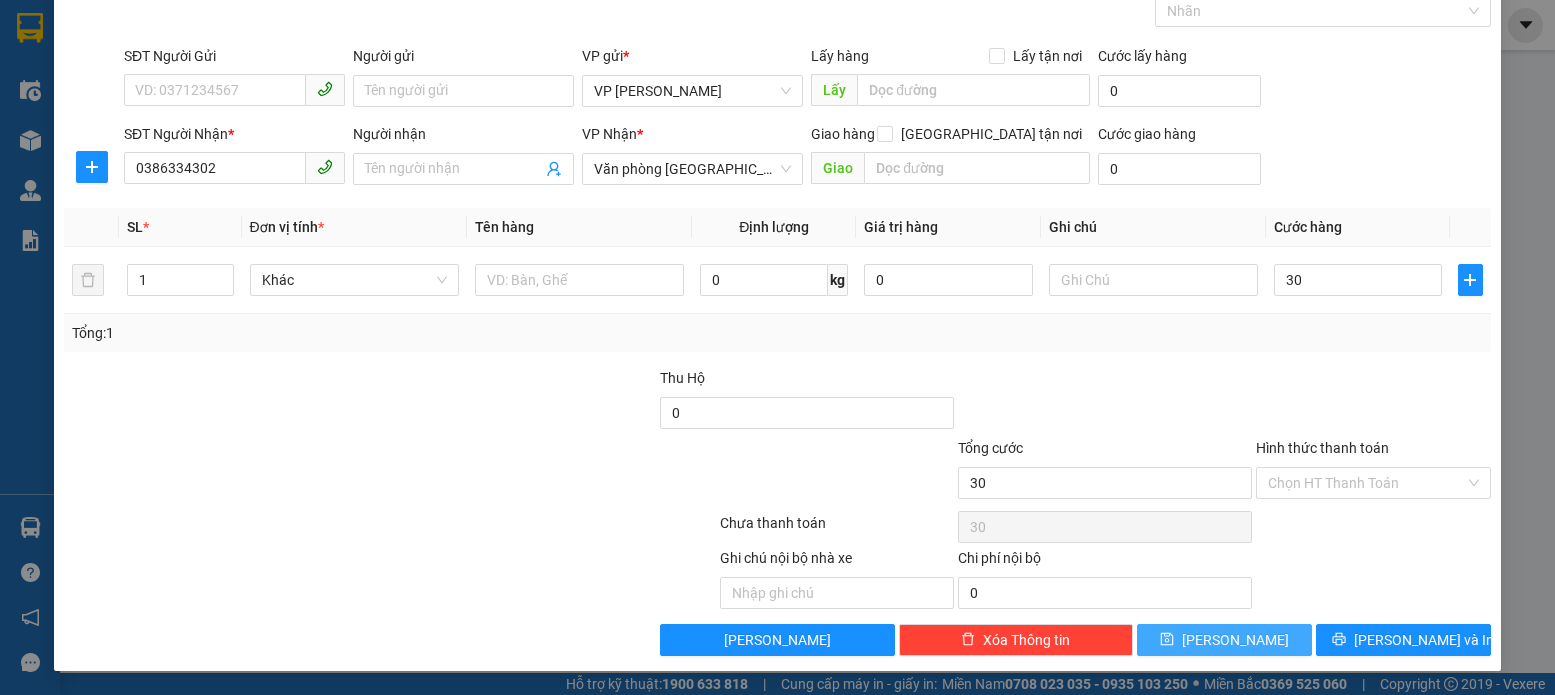 type on "30.000" 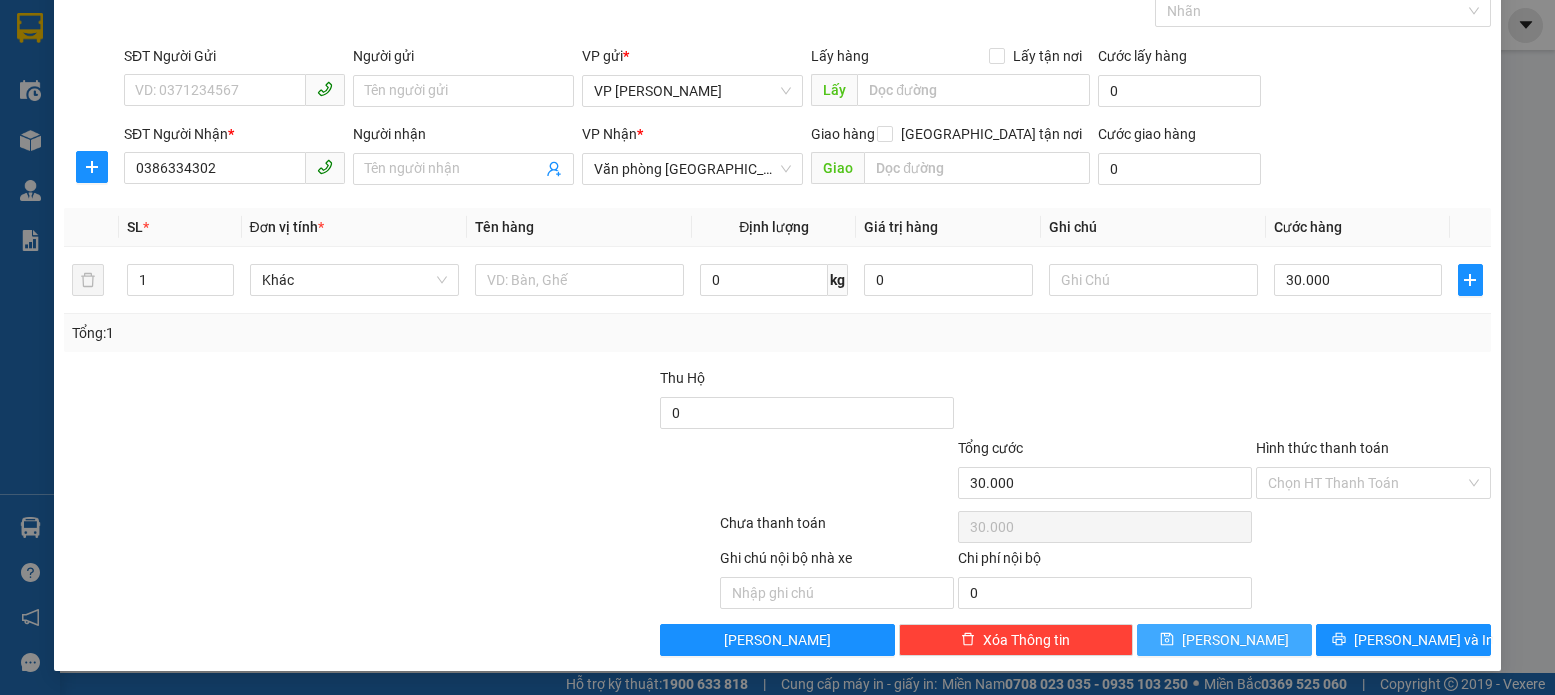 click on "Hình thức thanh toán" at bounding box center [1322, 448] 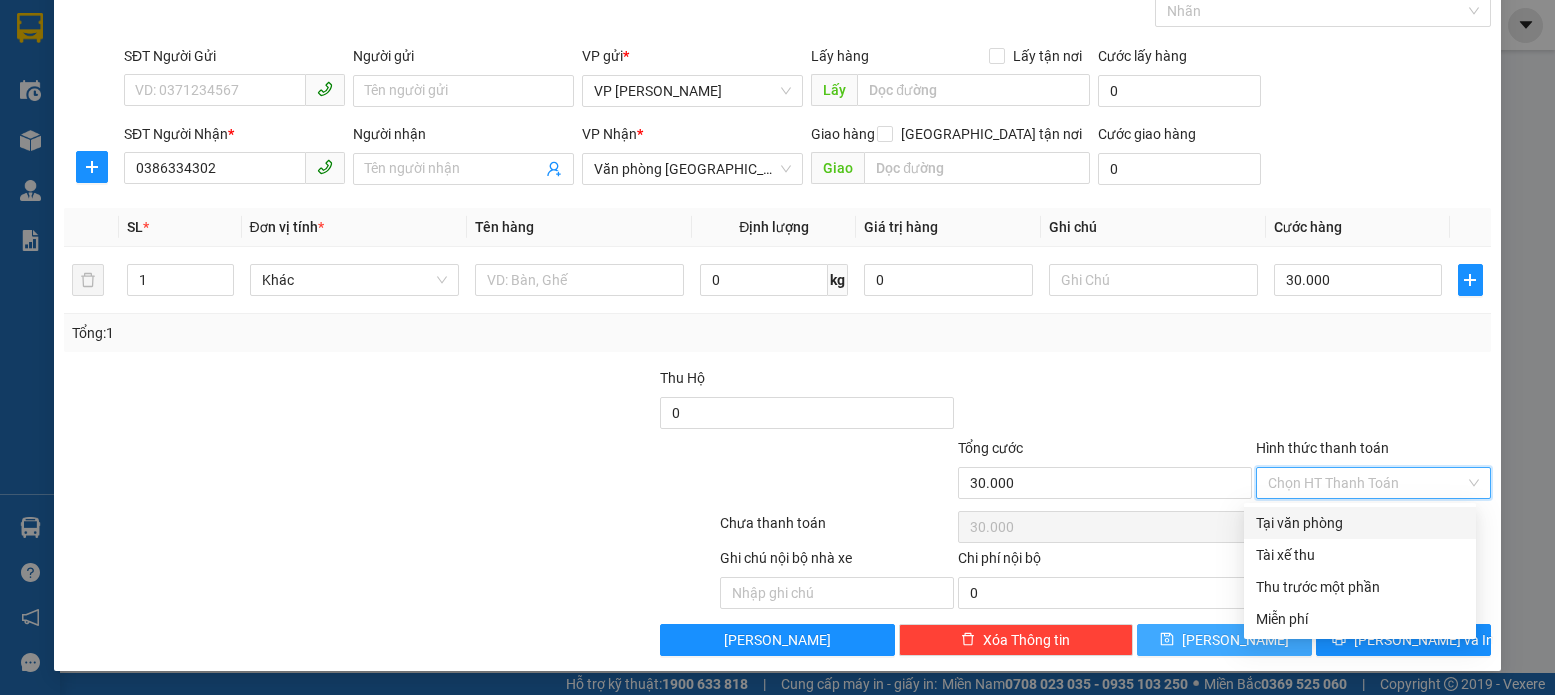 click on "Tại văn phòng" at bounding box center (1360, 523) 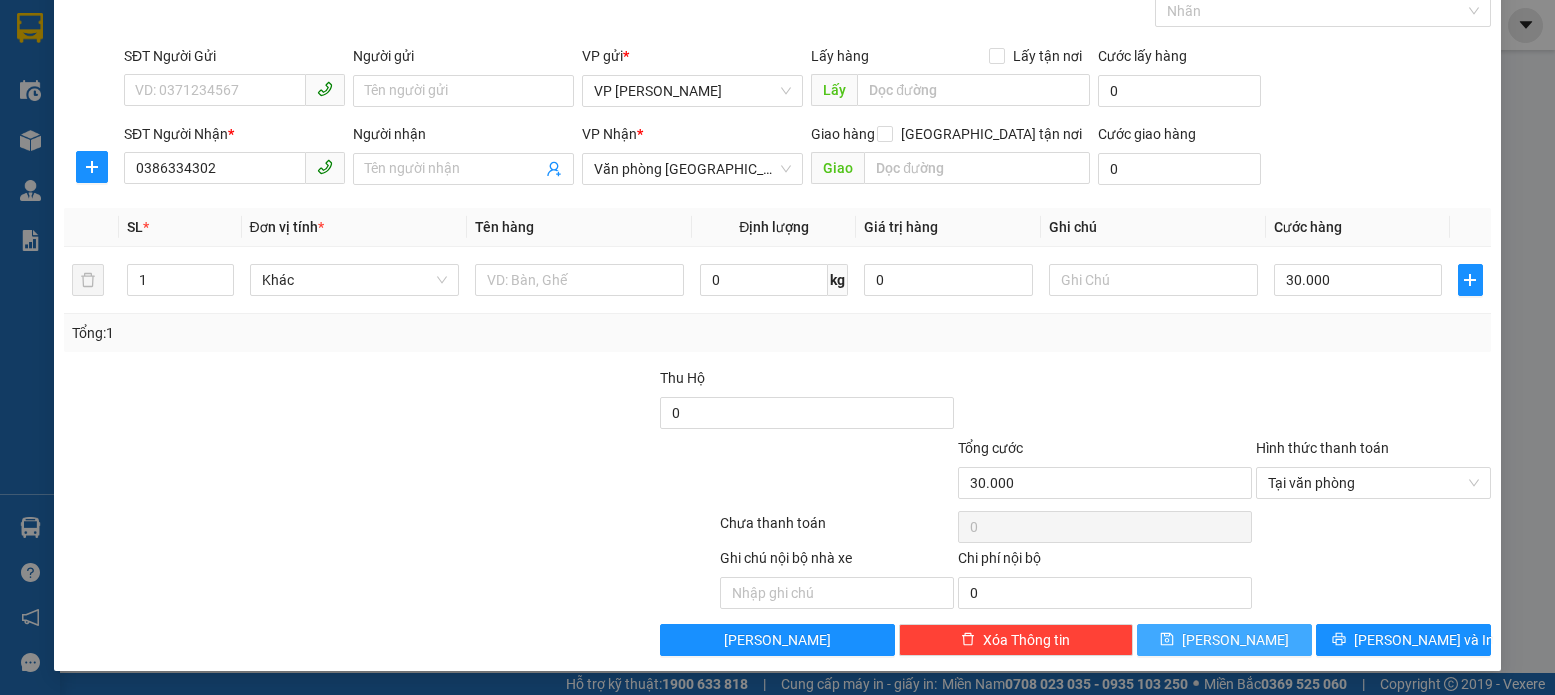 click 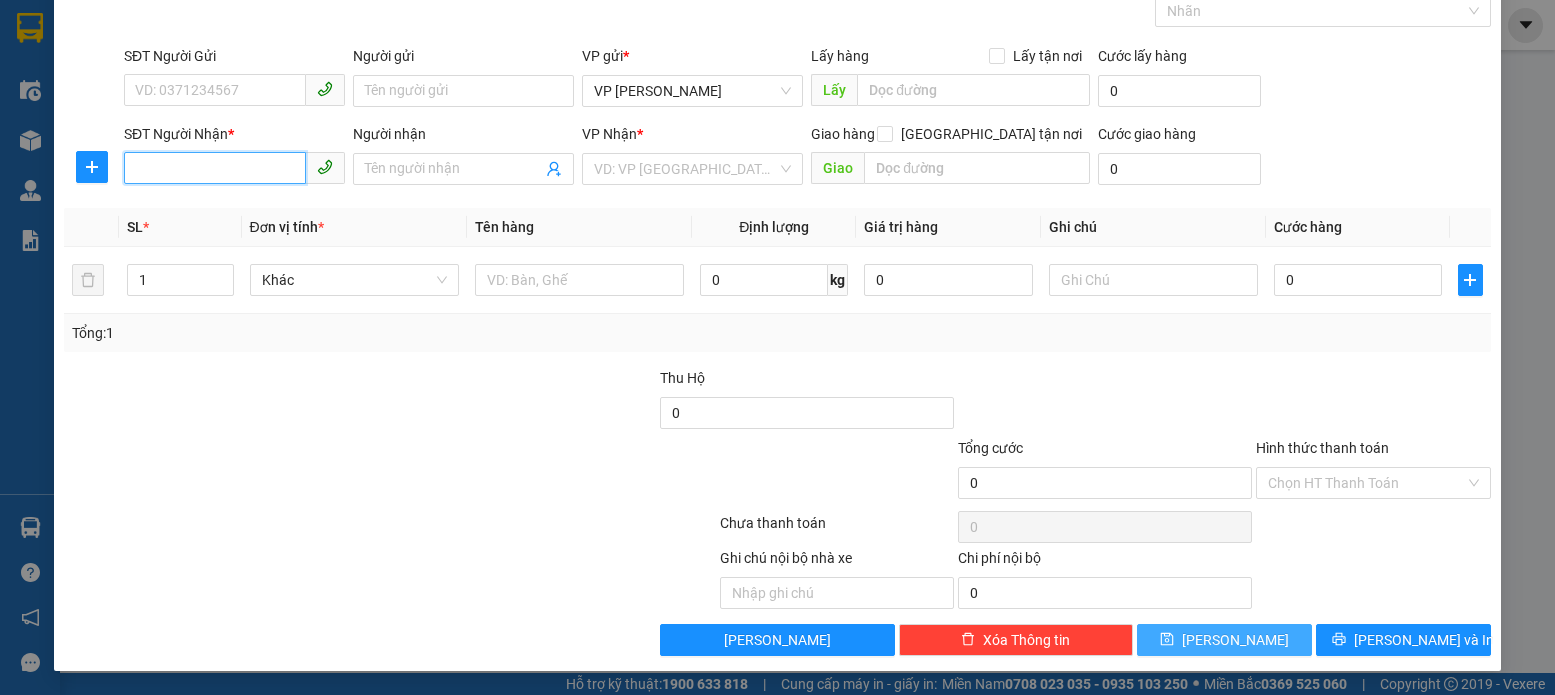 click on "SĐT Người Nhận  *" at bounding box center [215, 168] 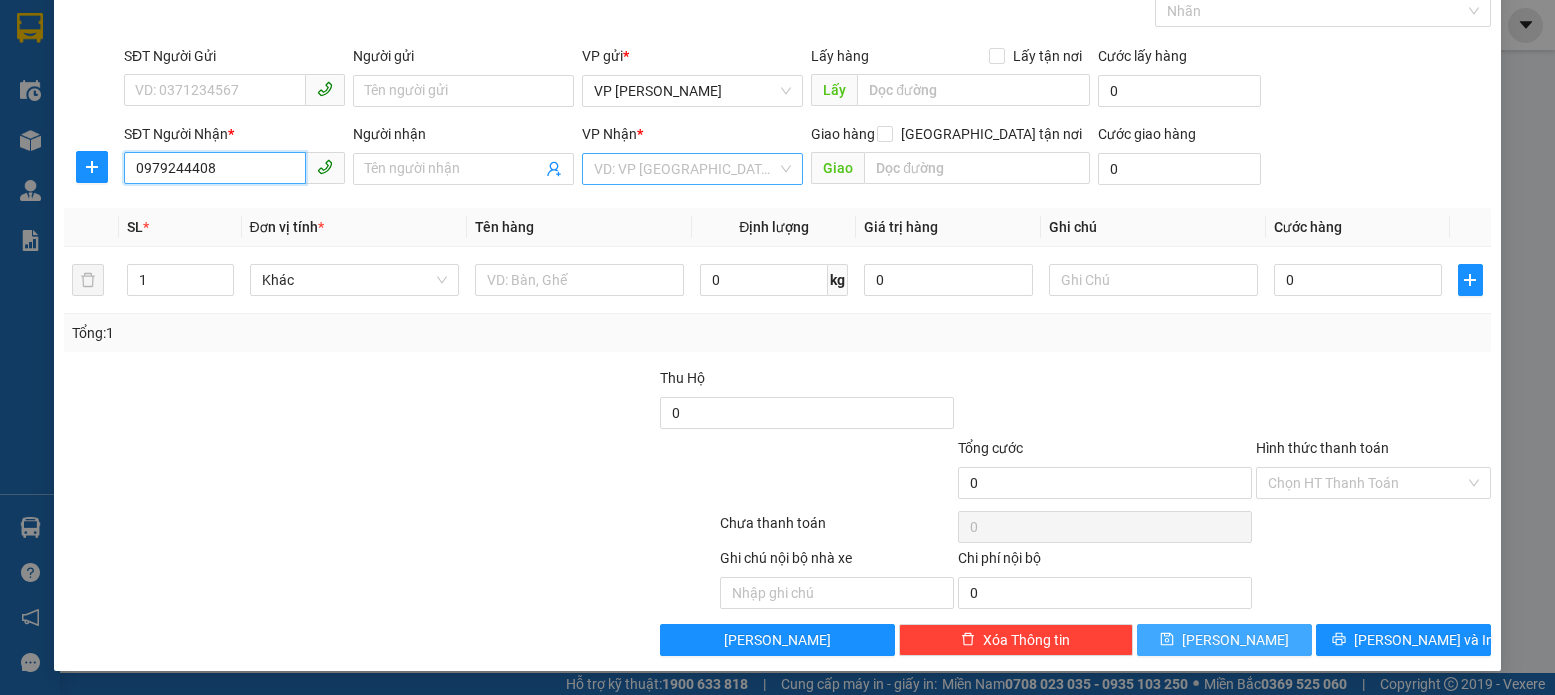 click on "VD: VP [GEOGRAPHIC_DATA]" at bounding box center [692, 169] 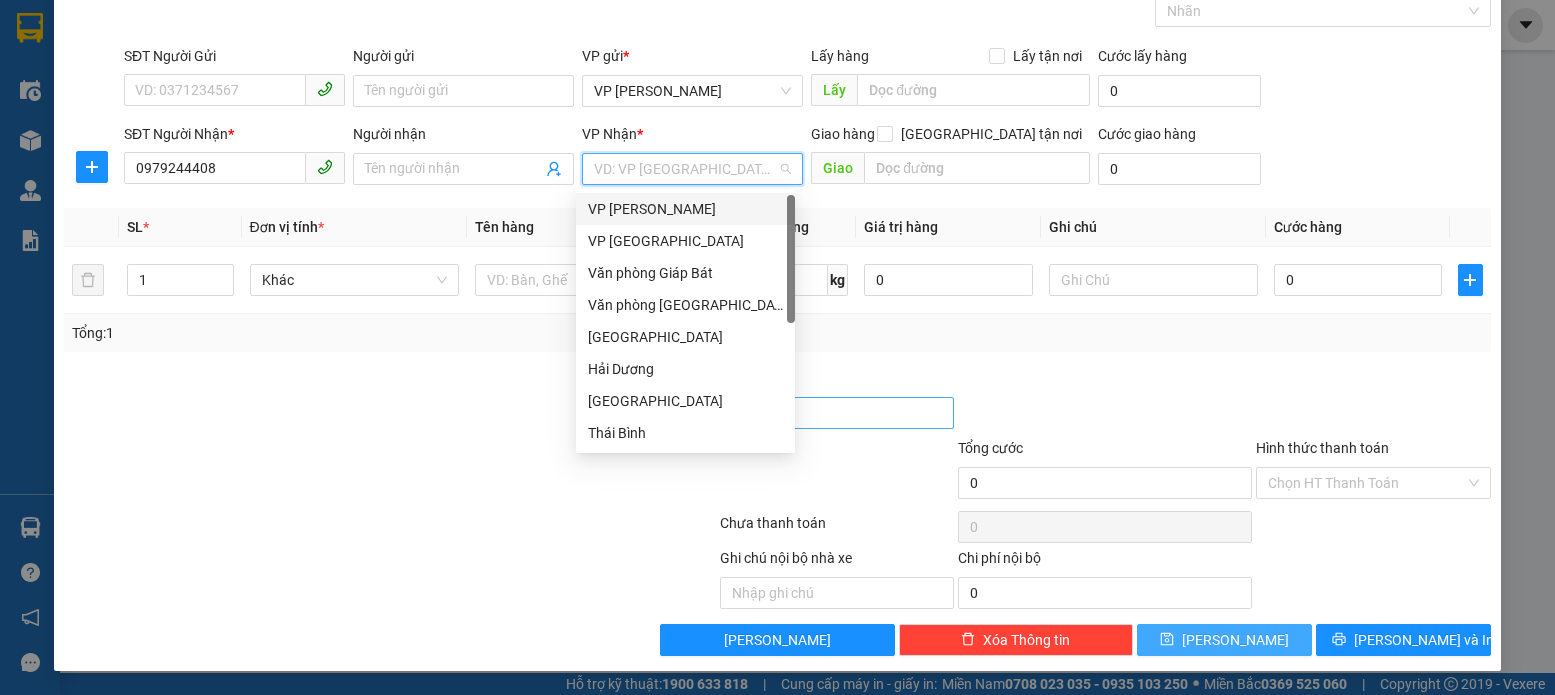 scroll, scrollTop: 288, scrollLeft: 0, axis: vertical 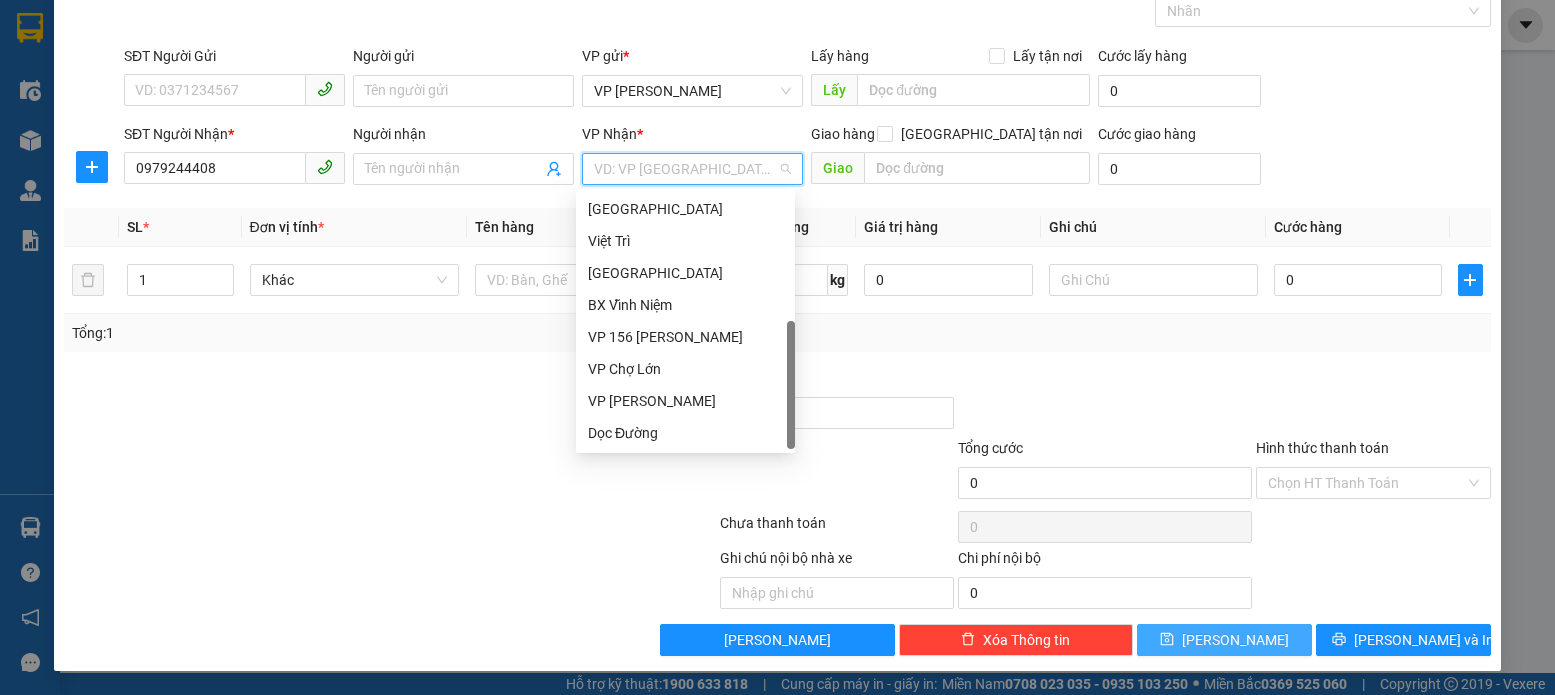 drag, startPoint x: 793, startPoint y: 242, endPoint x: 791, endPoint y: 431, distance: 189.01057 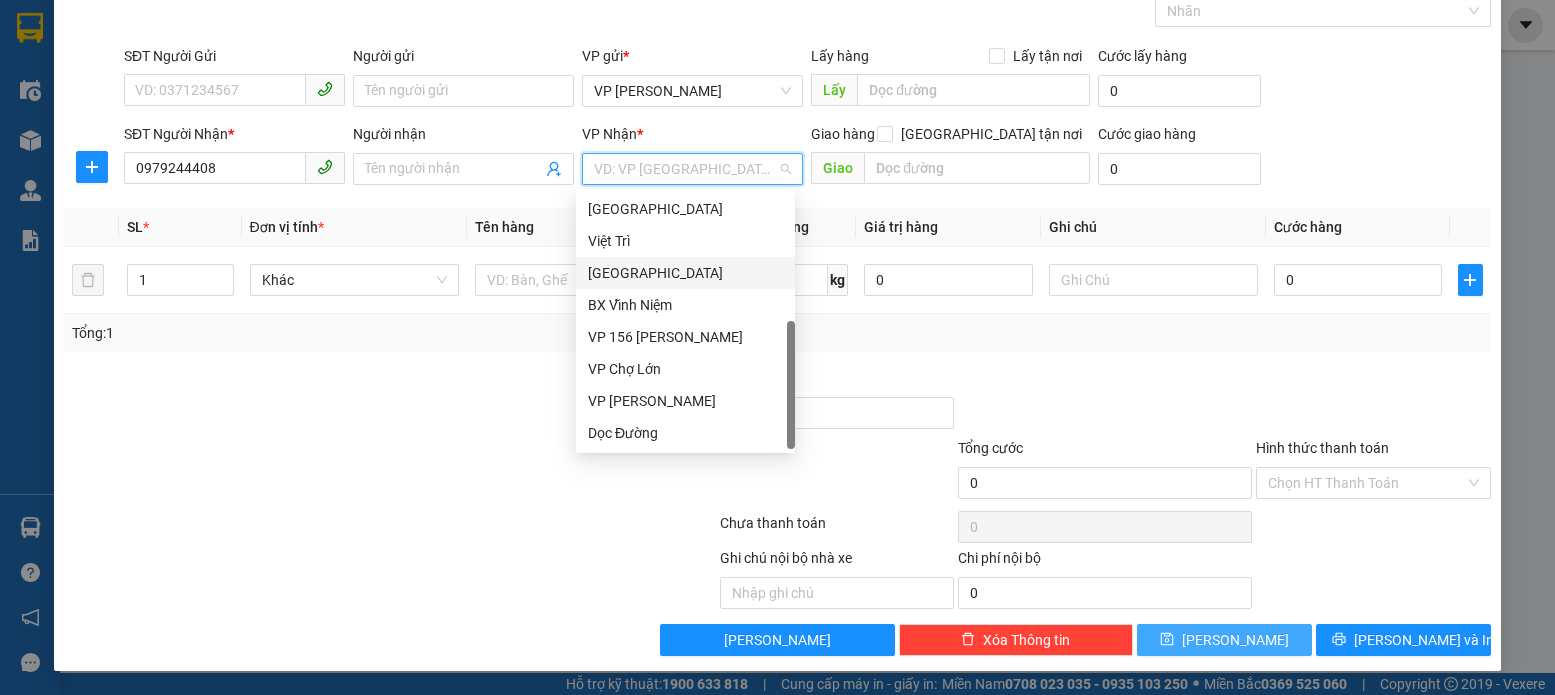 click on "[GEOGRAPHIC_DATA]" at bounding box center [685, 273] 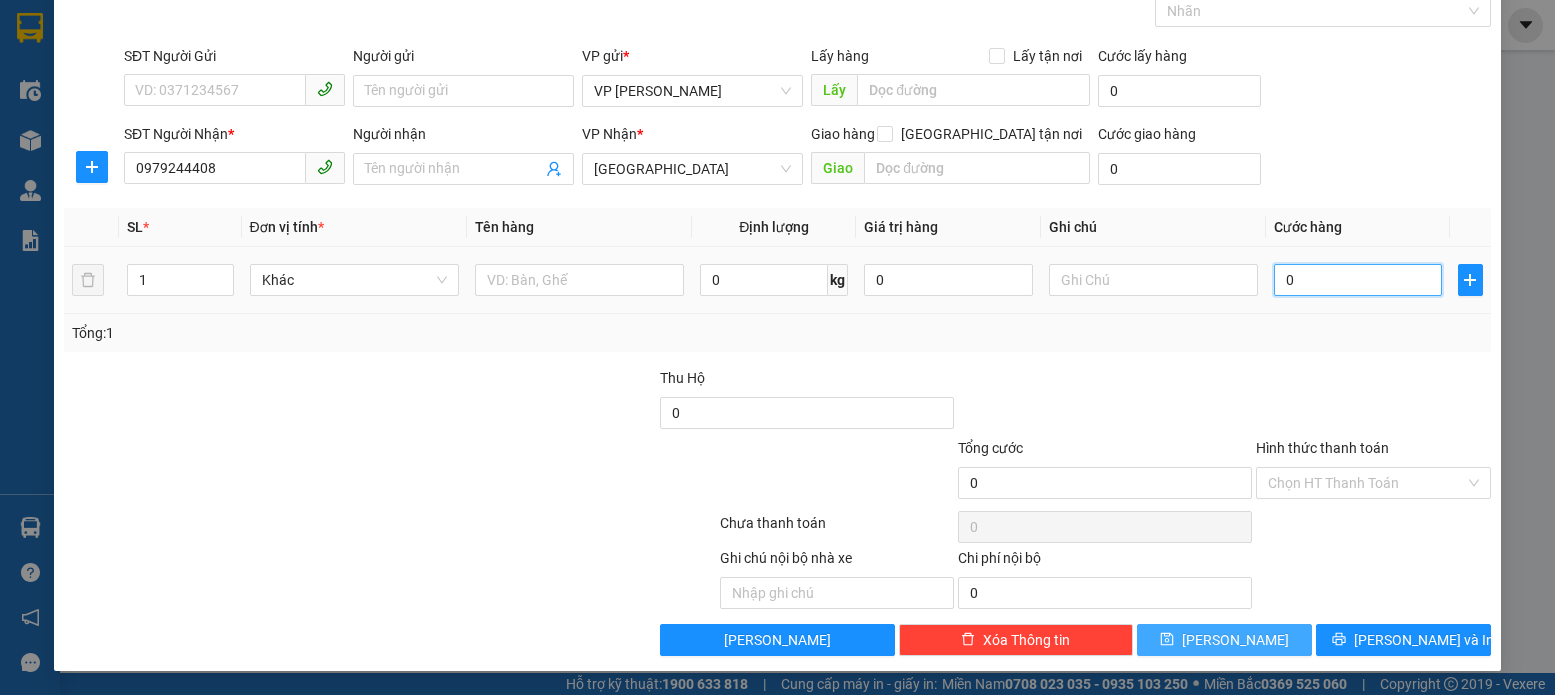 type on "1" 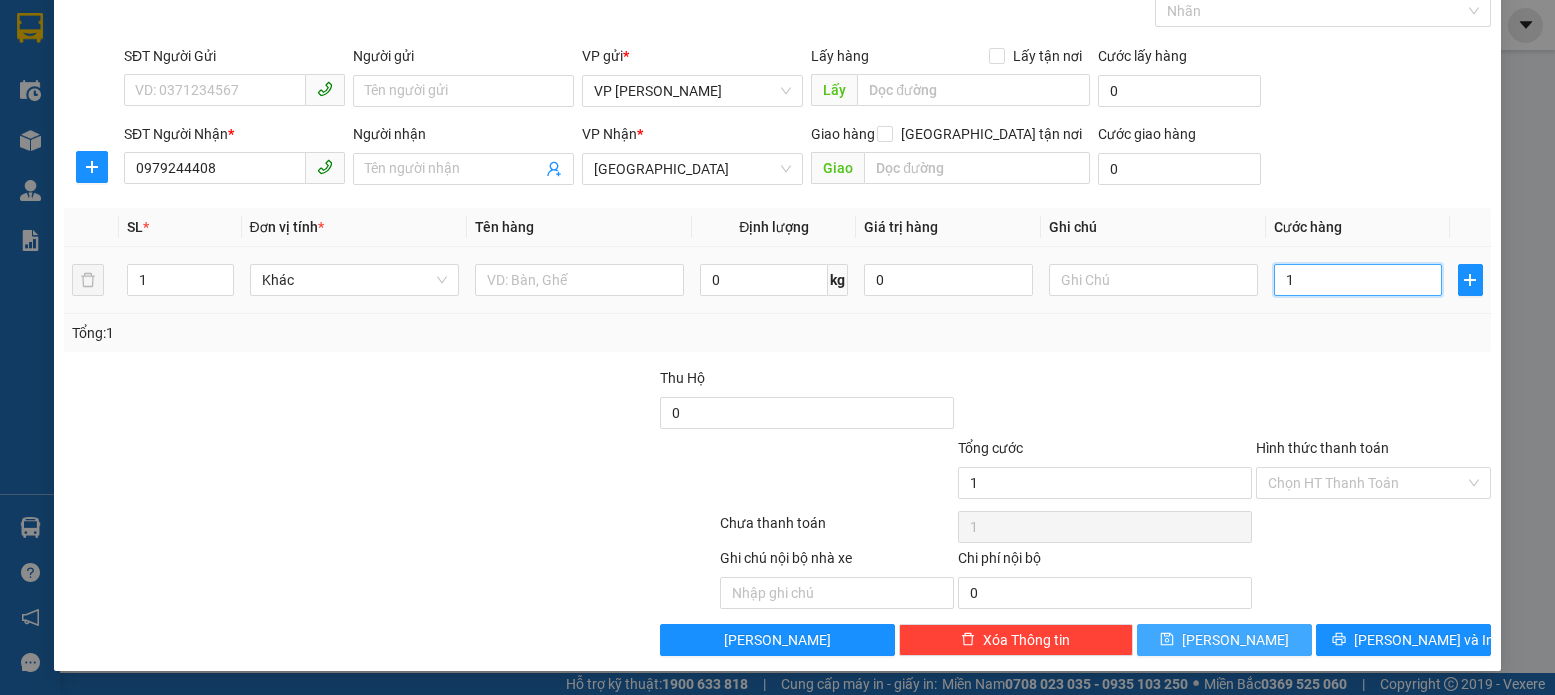 type on "10" 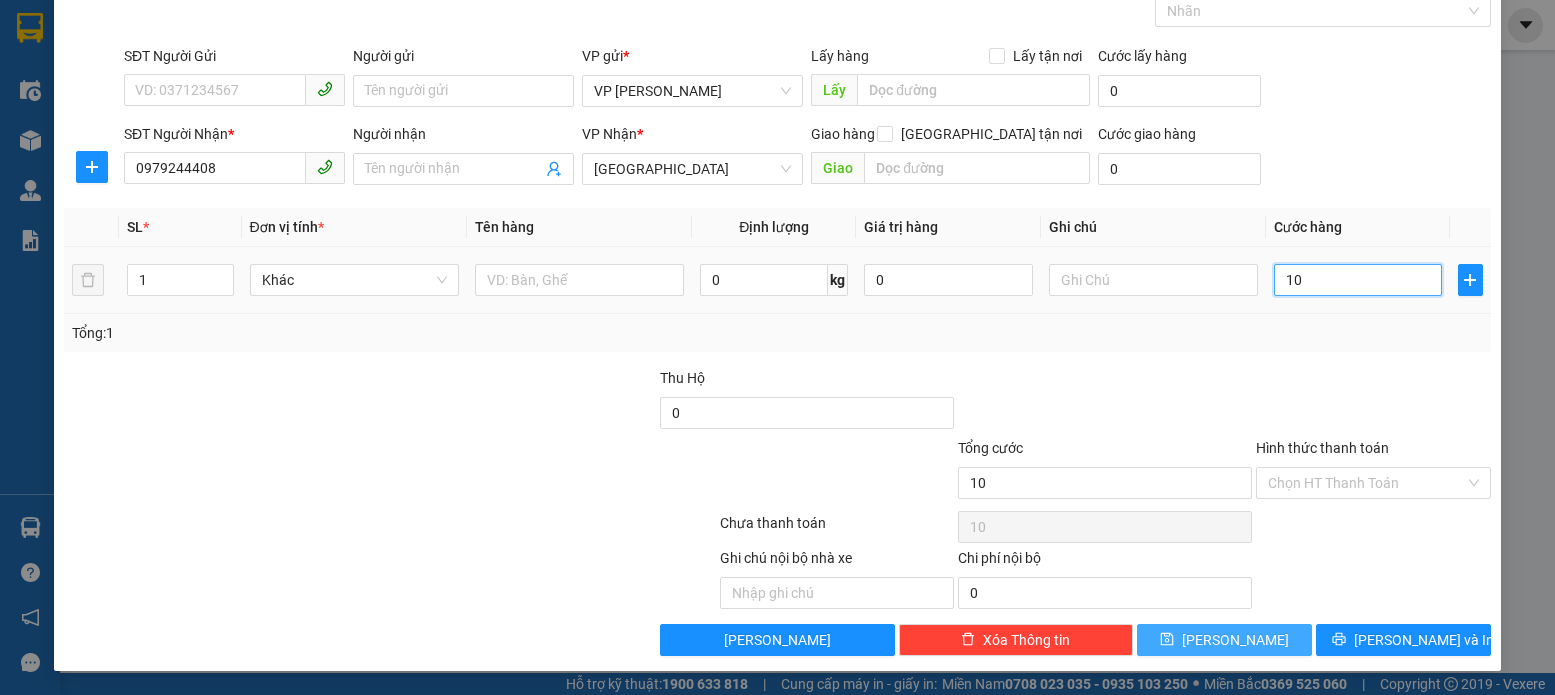 type on "100" 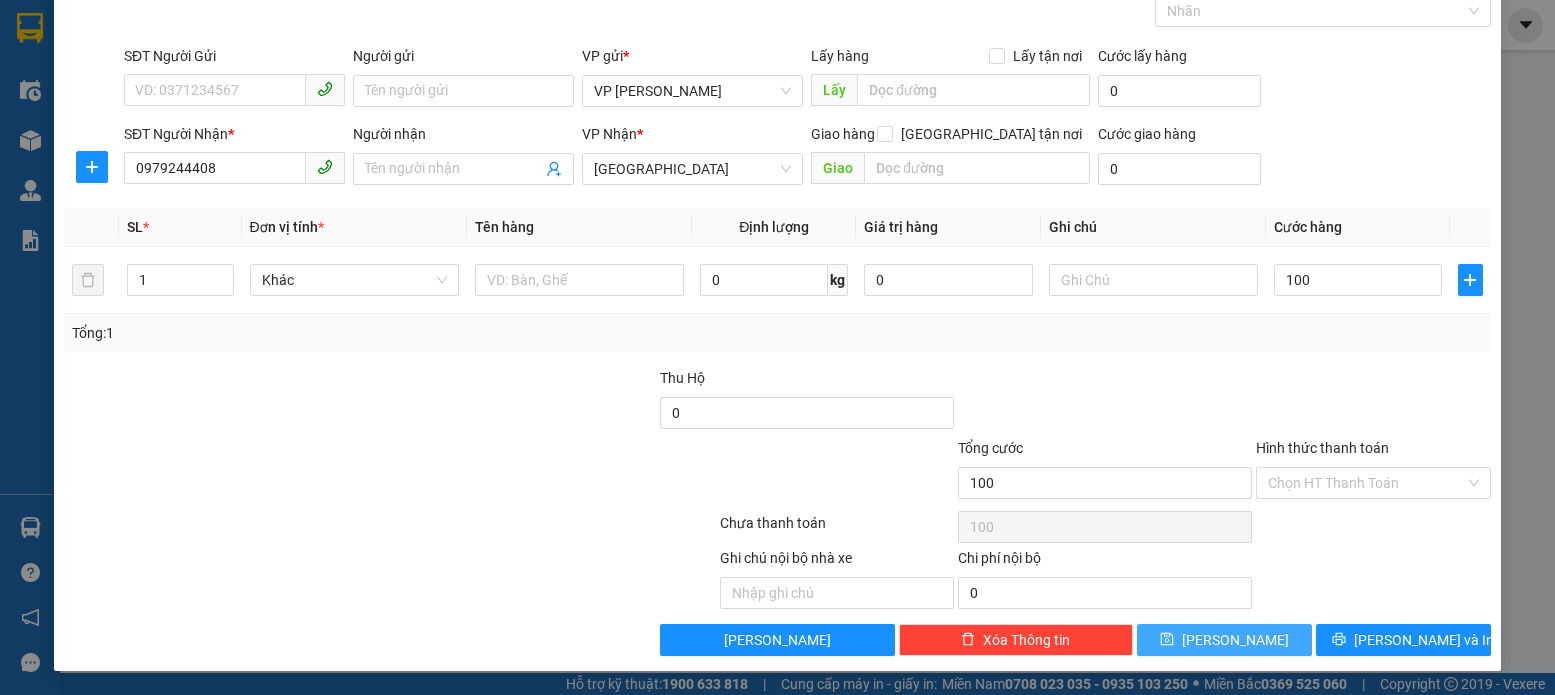 type on "100.000" 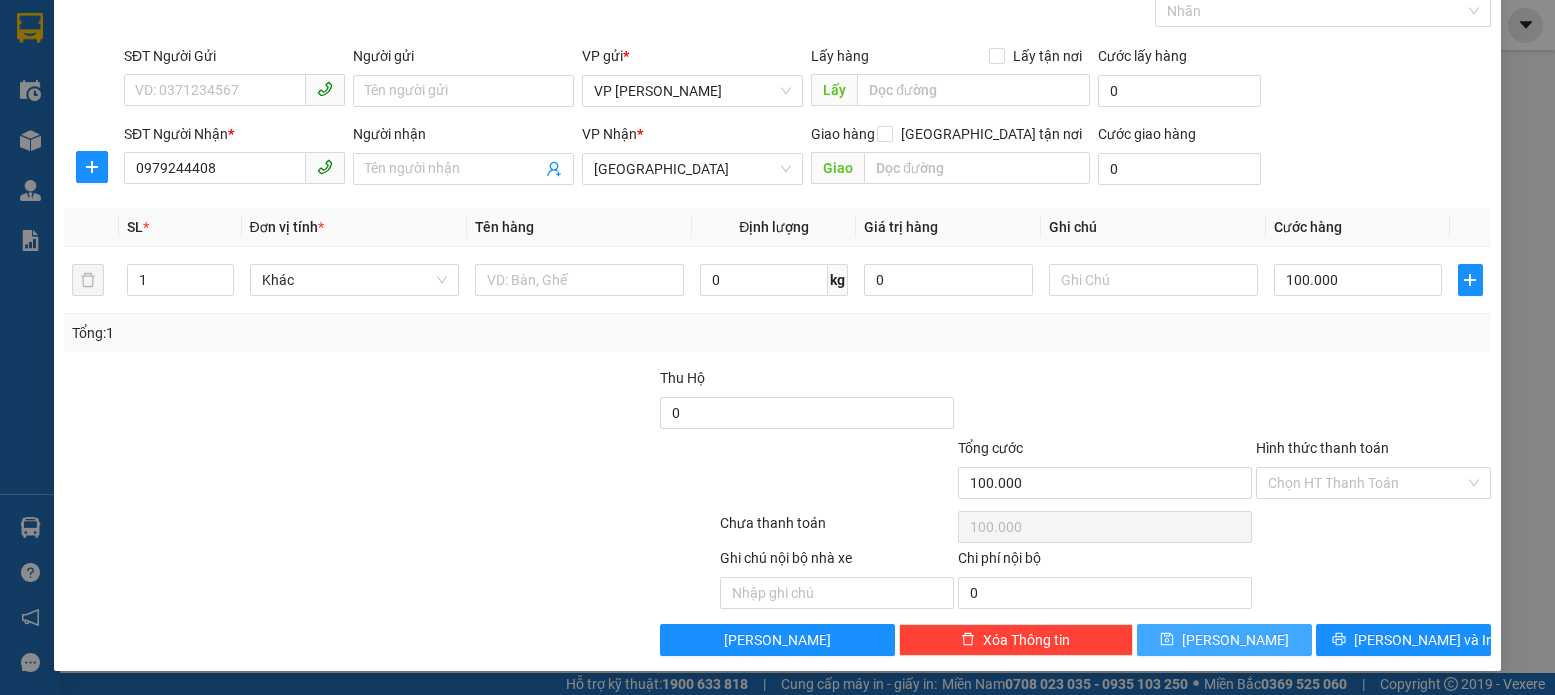 click 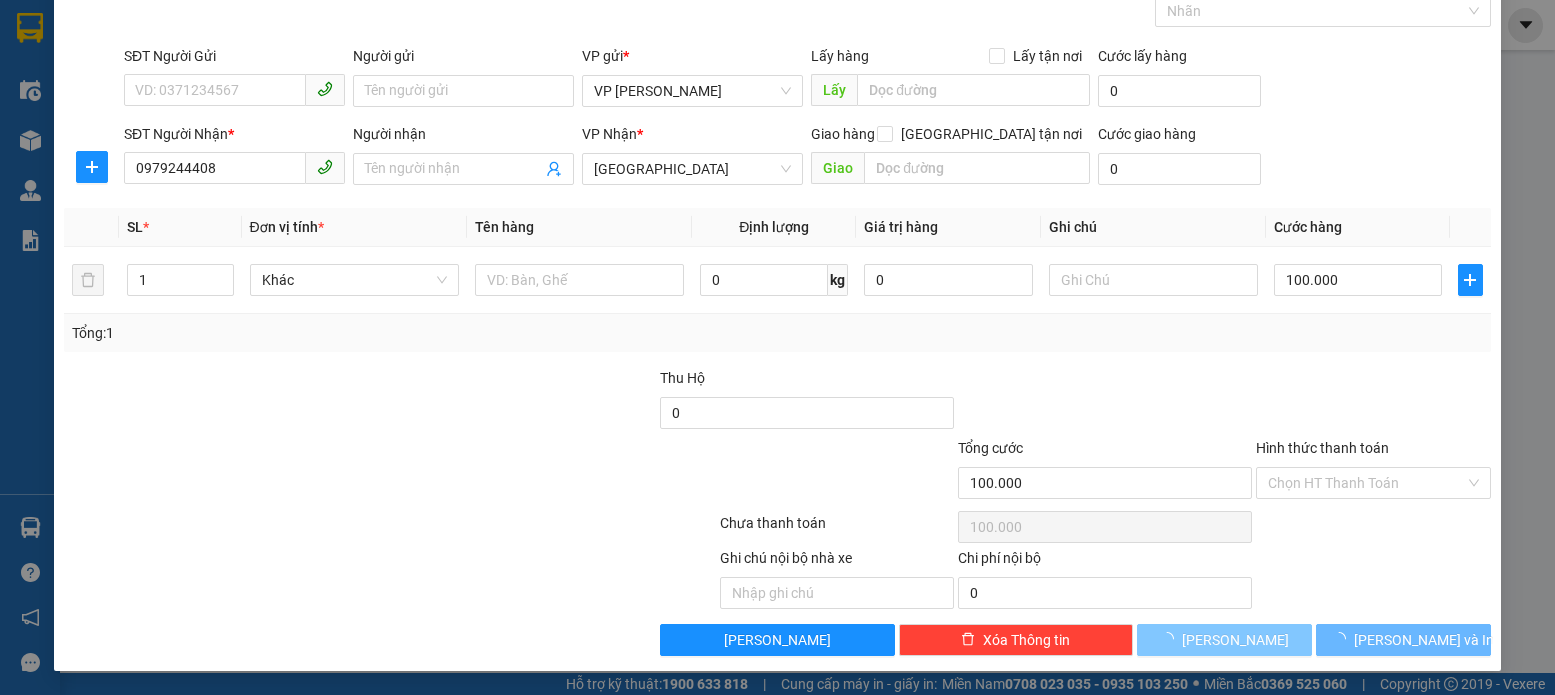 type 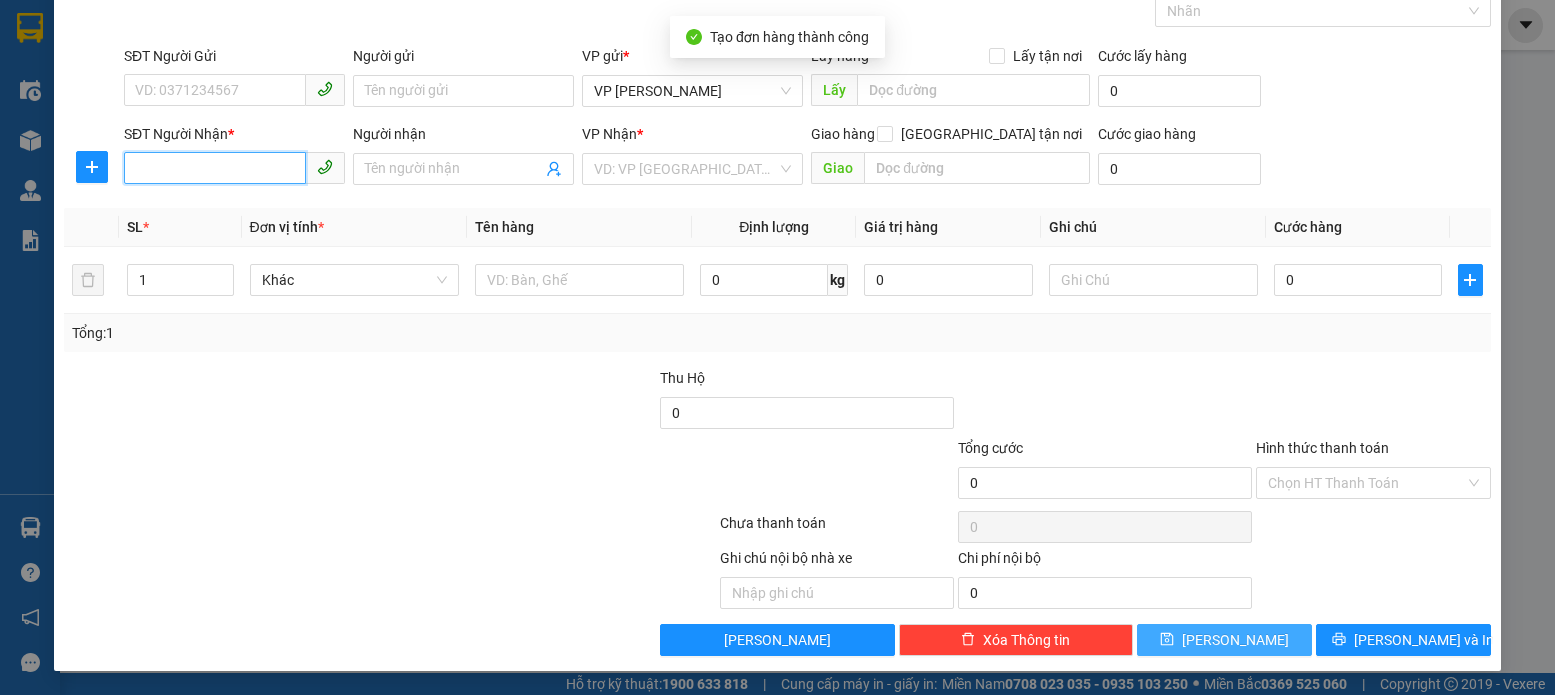 click on "SĐT Người Nhận  *" at bounding box center (215, 168) 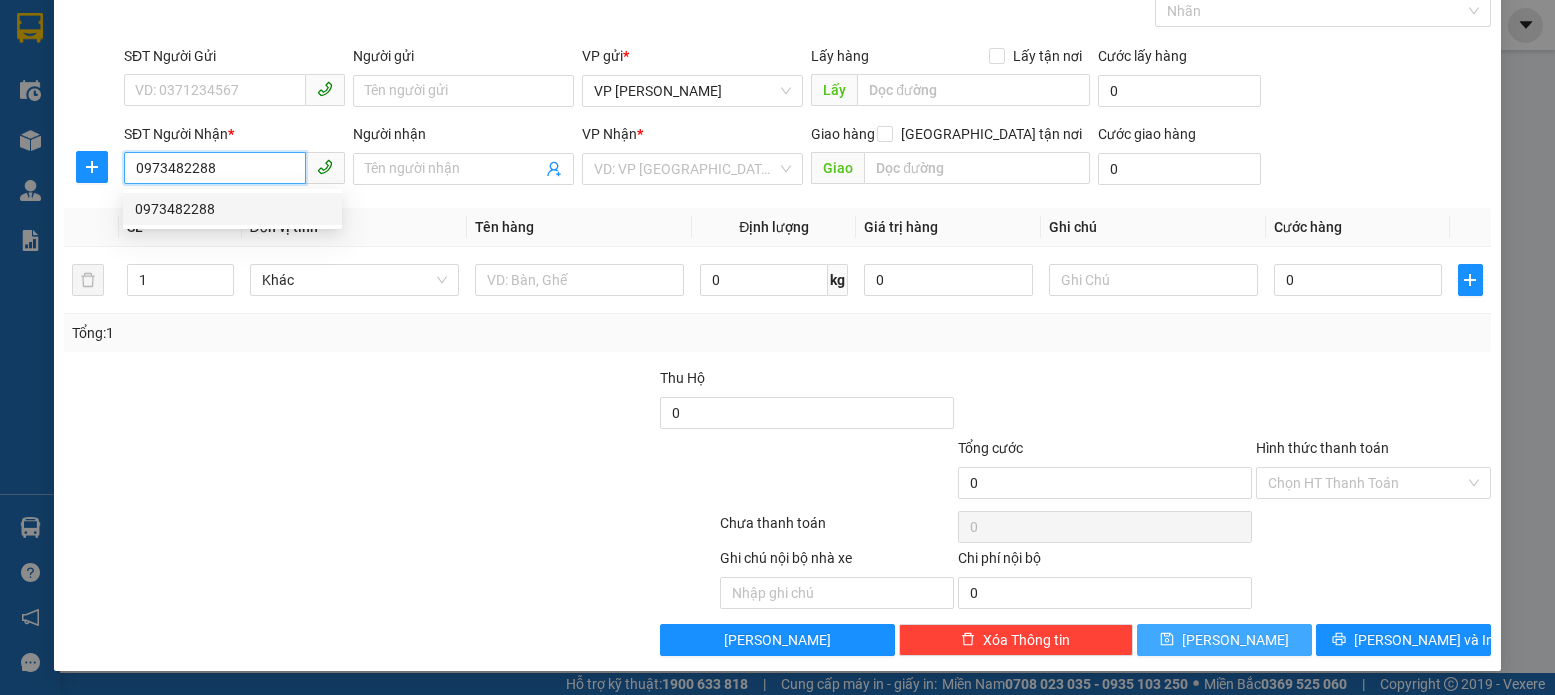 click on "0973482288" at bounding box center (232, 209) 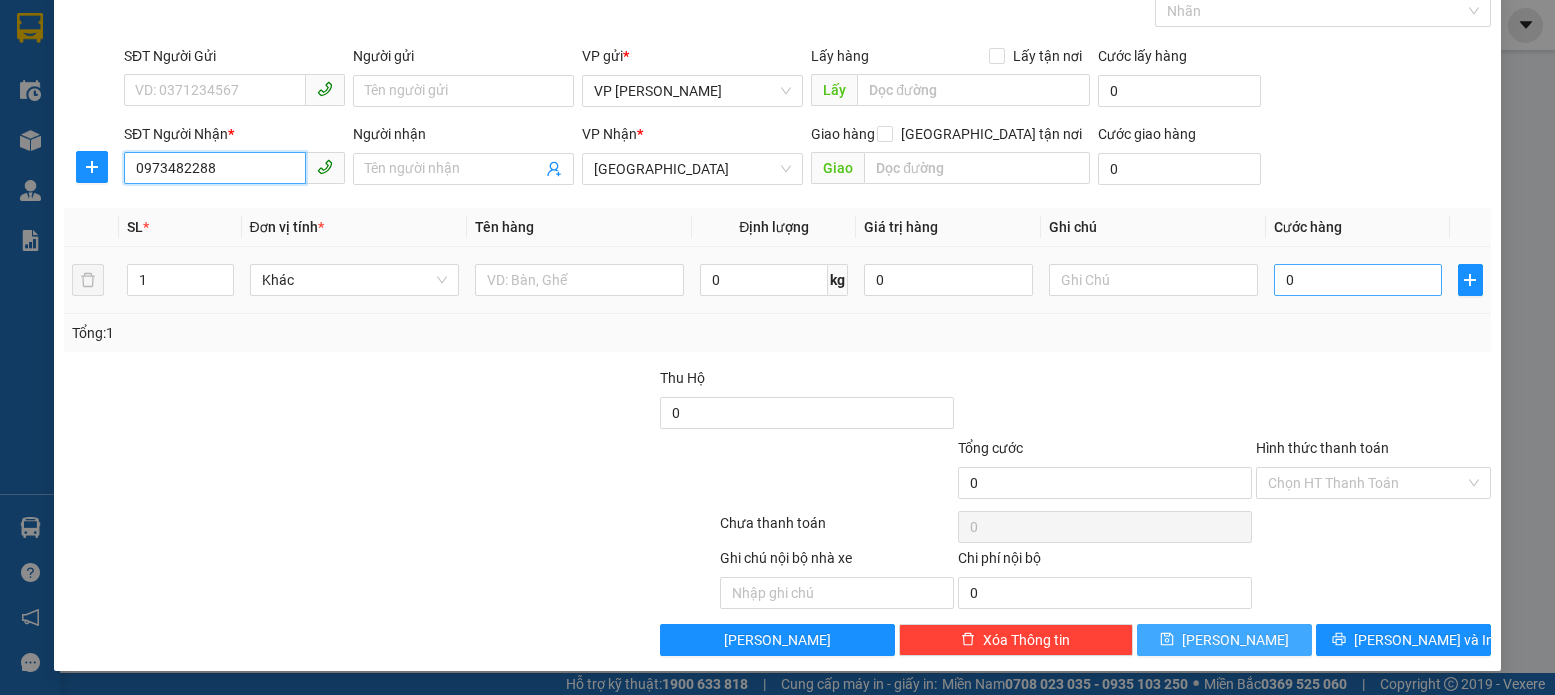 type on "0973482288" 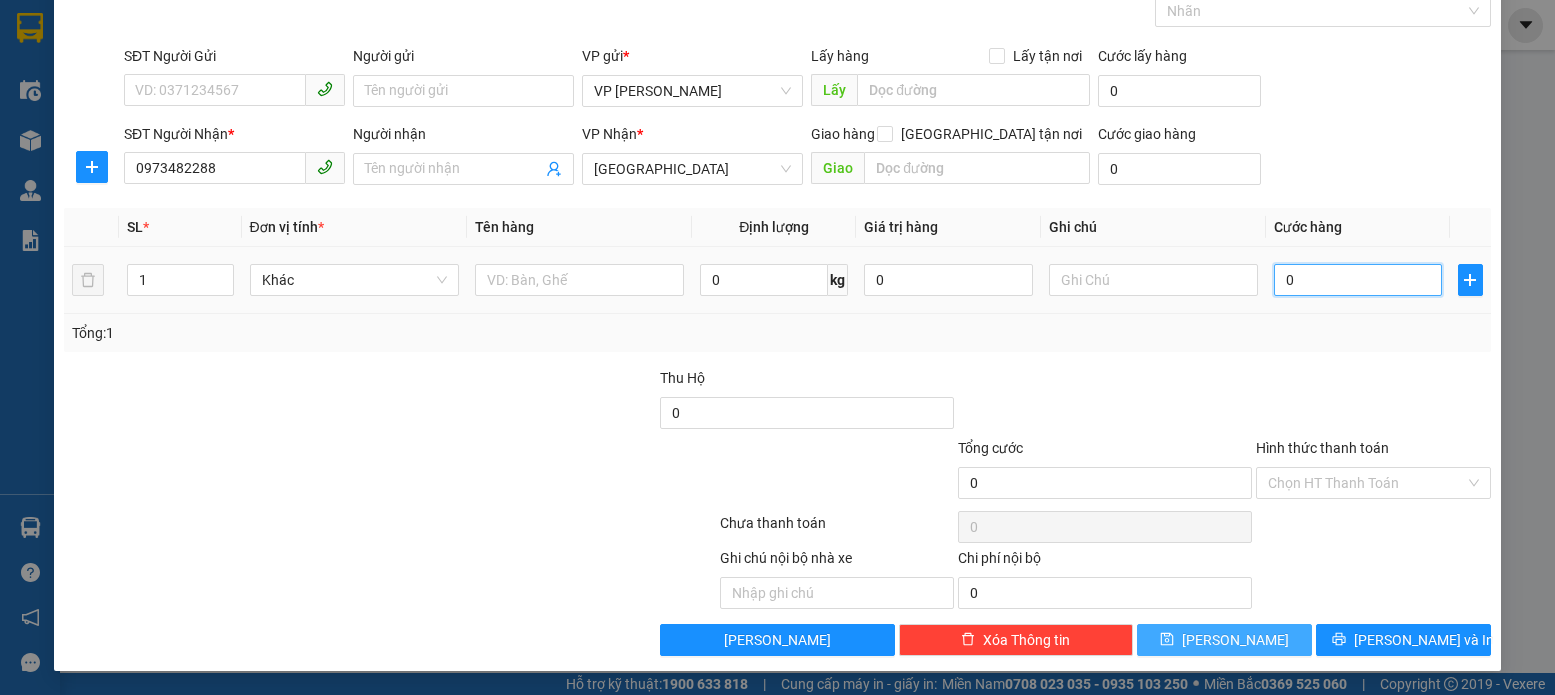 drag, startPoint x: 1281, startPoint y: 279, endPoint x: 1282, endPoint y: 257, distance: 22.022715 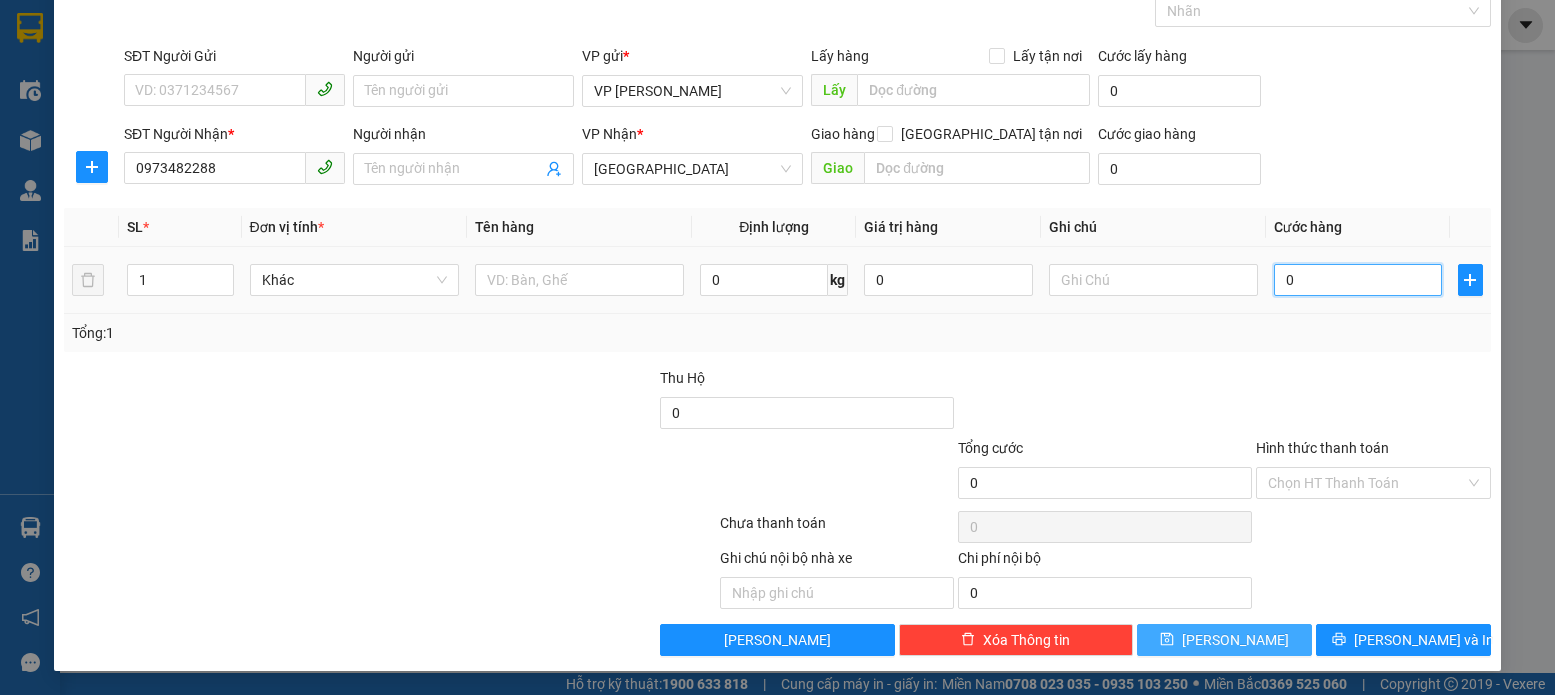 type on "3" 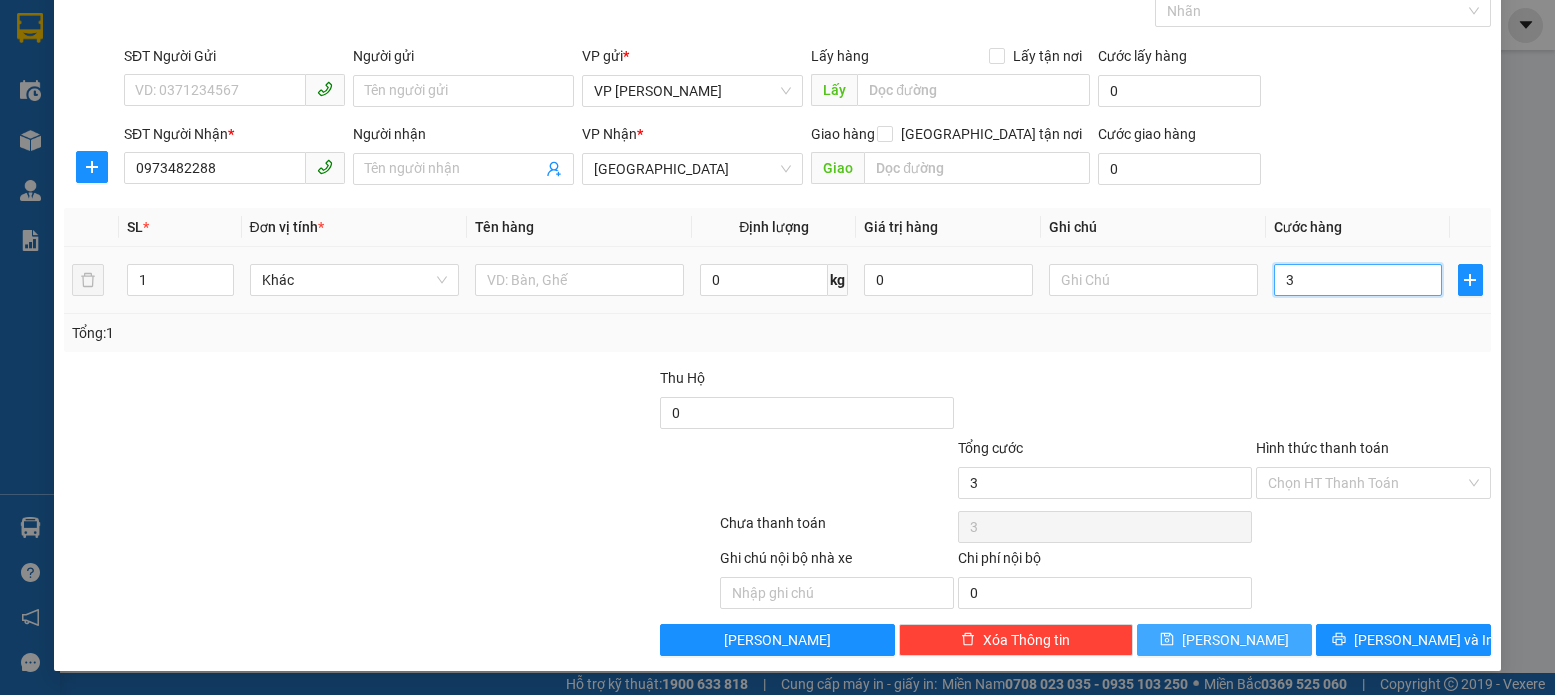 type on "35" 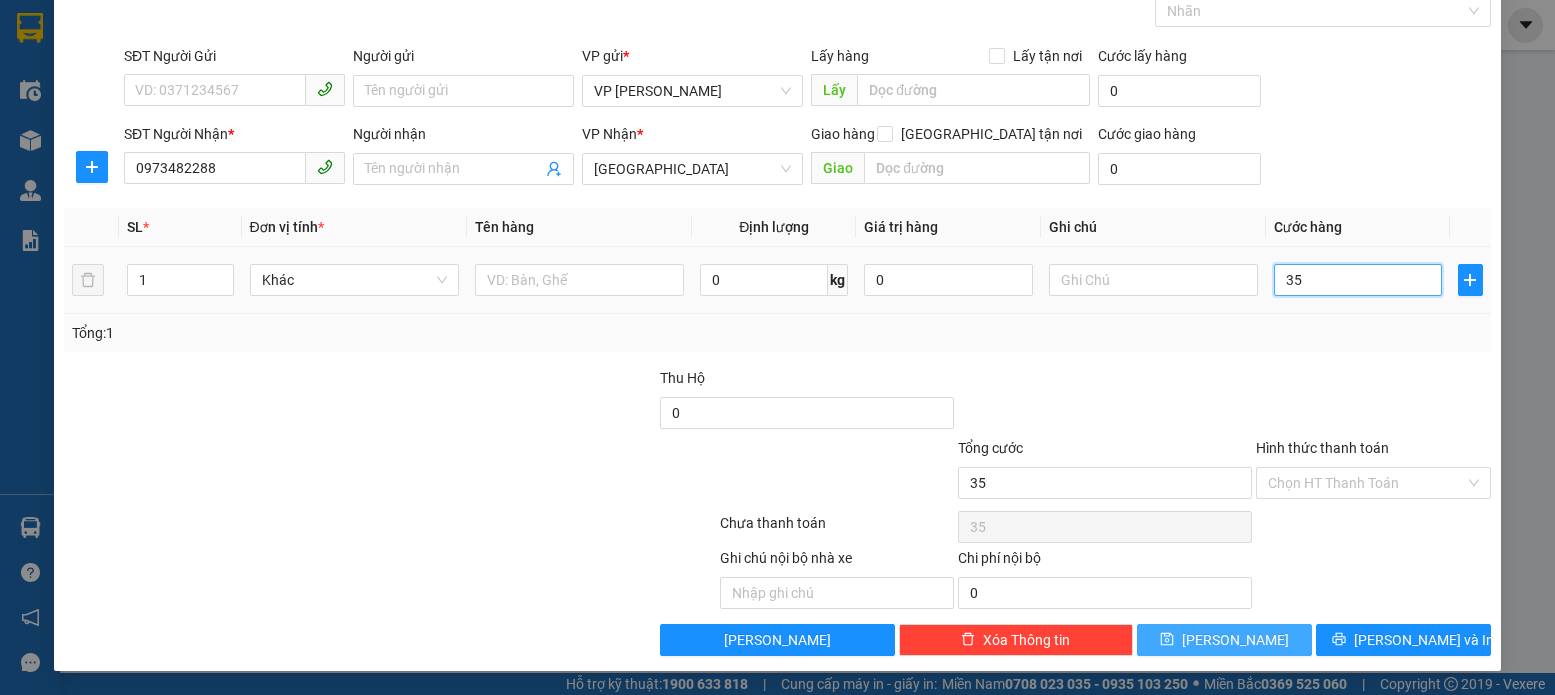 type on "350" 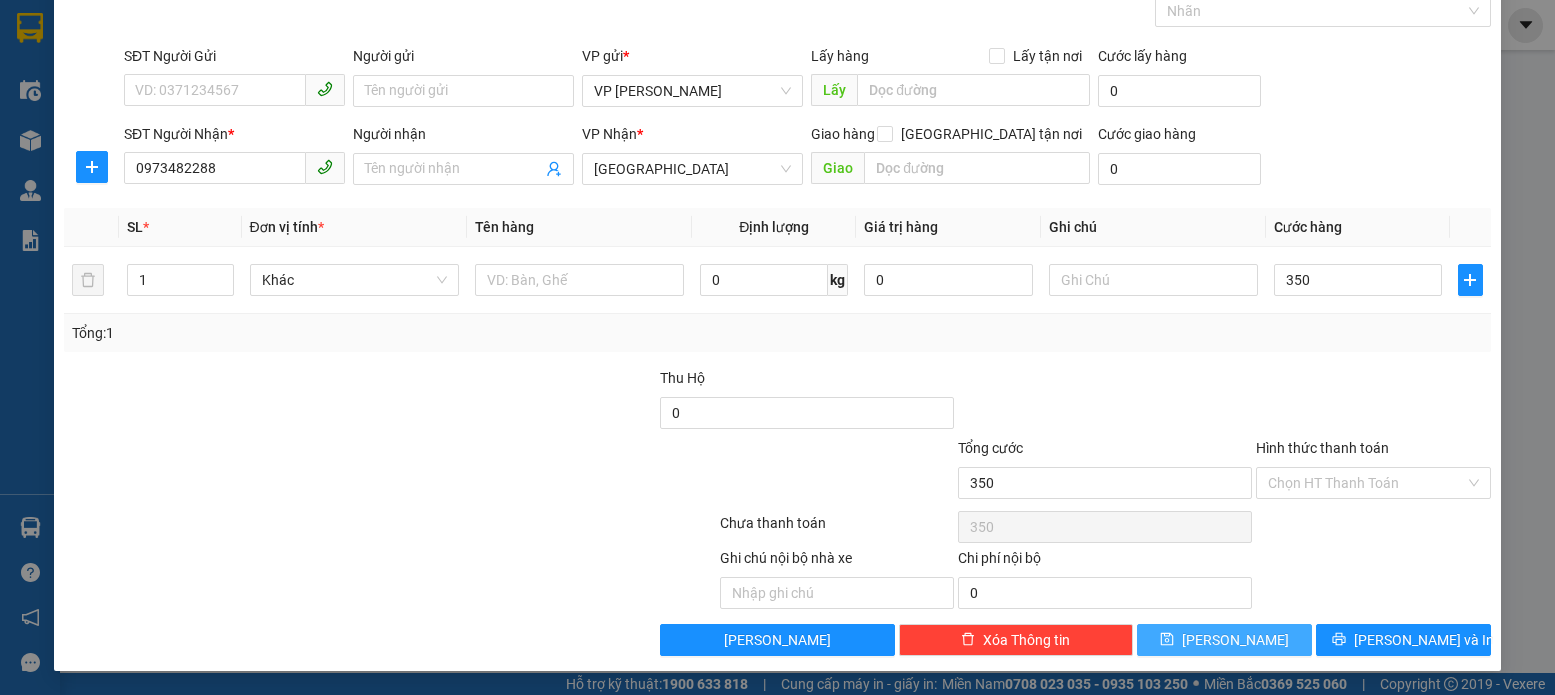type on "350.000" 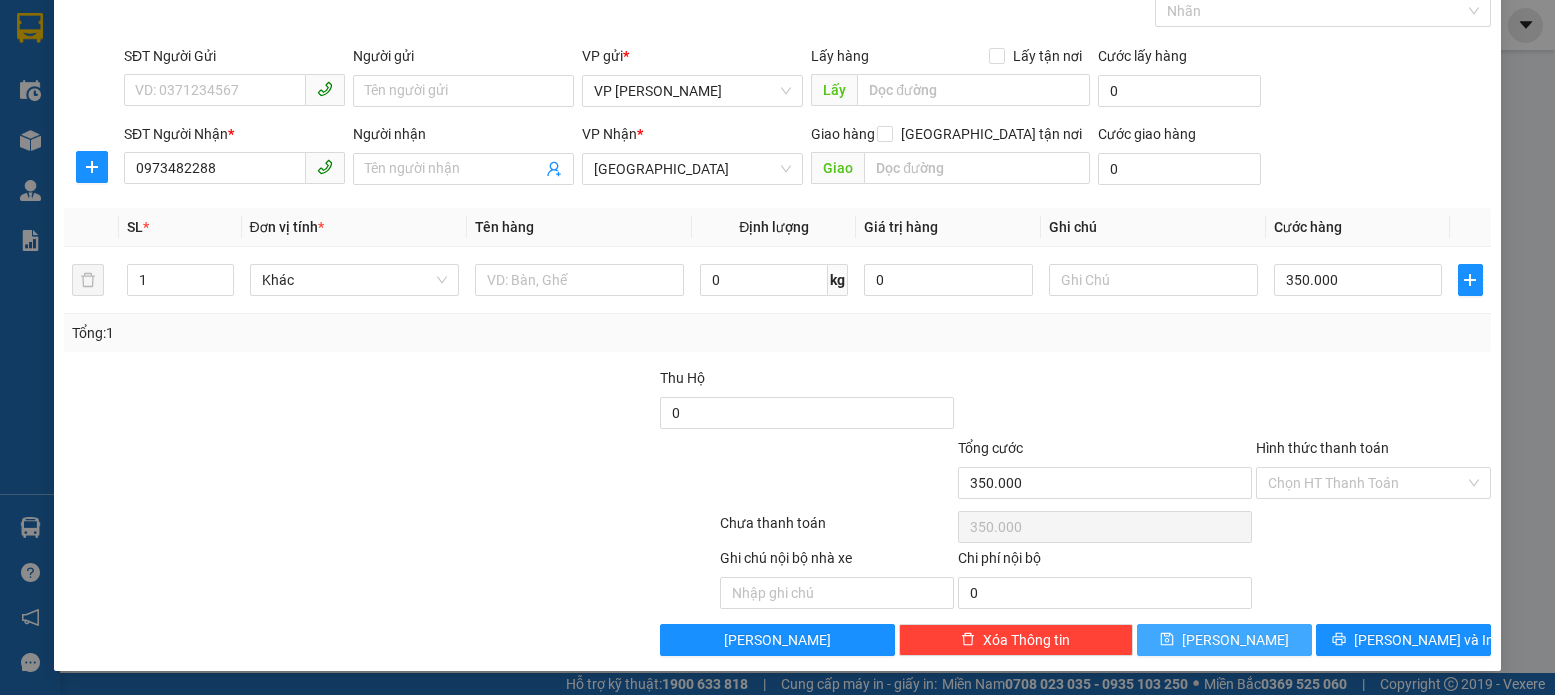 click on "Hình thức thanh toán" at bounding box center (1322, 448) 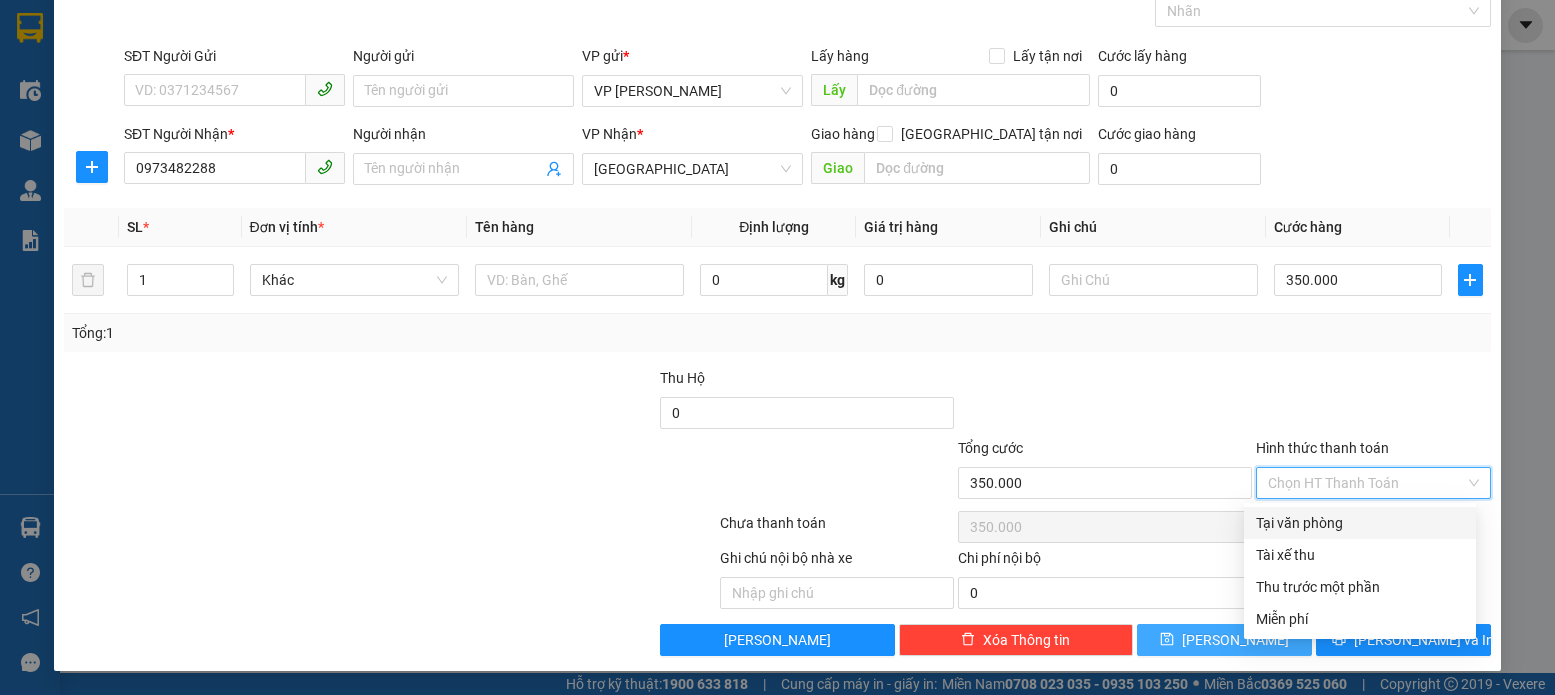 click on "Tại văn phòng" at bounding box center [1360, 523] 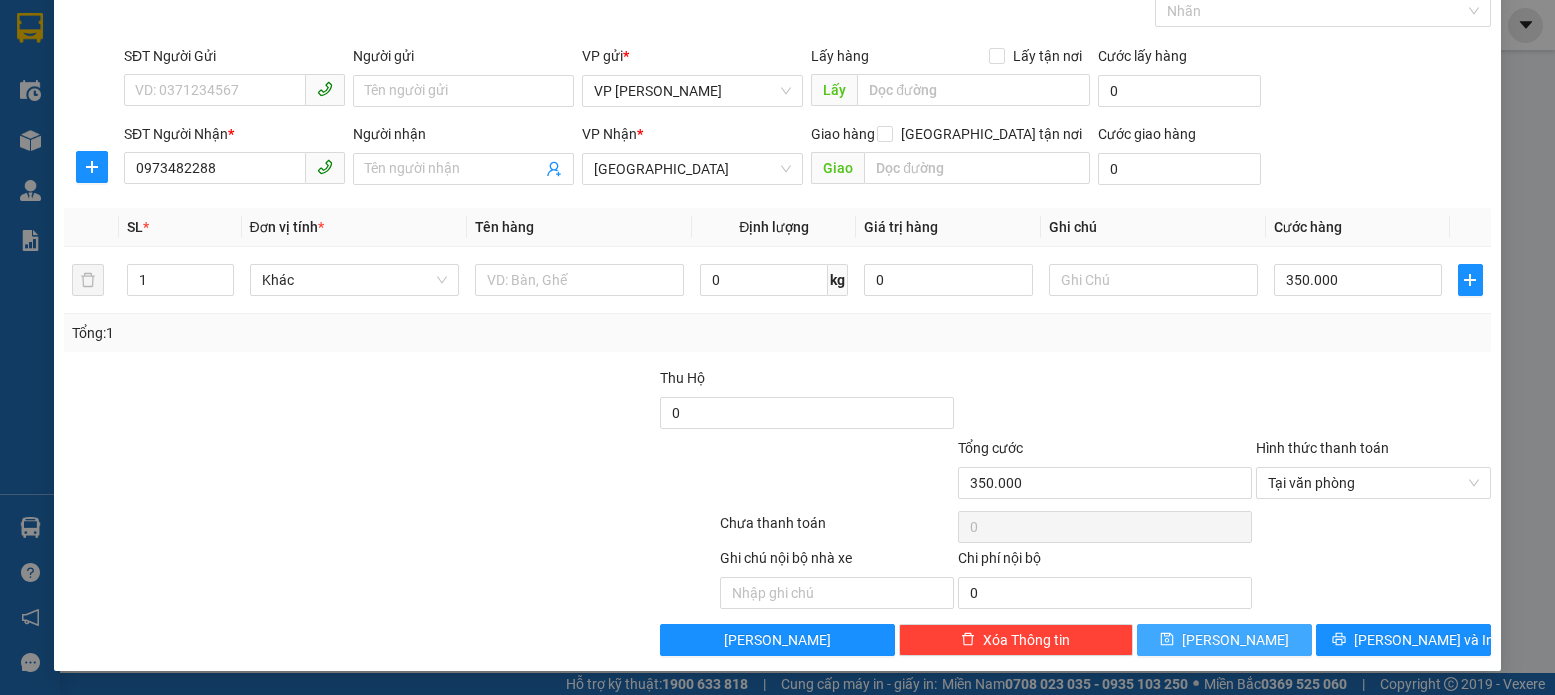 click 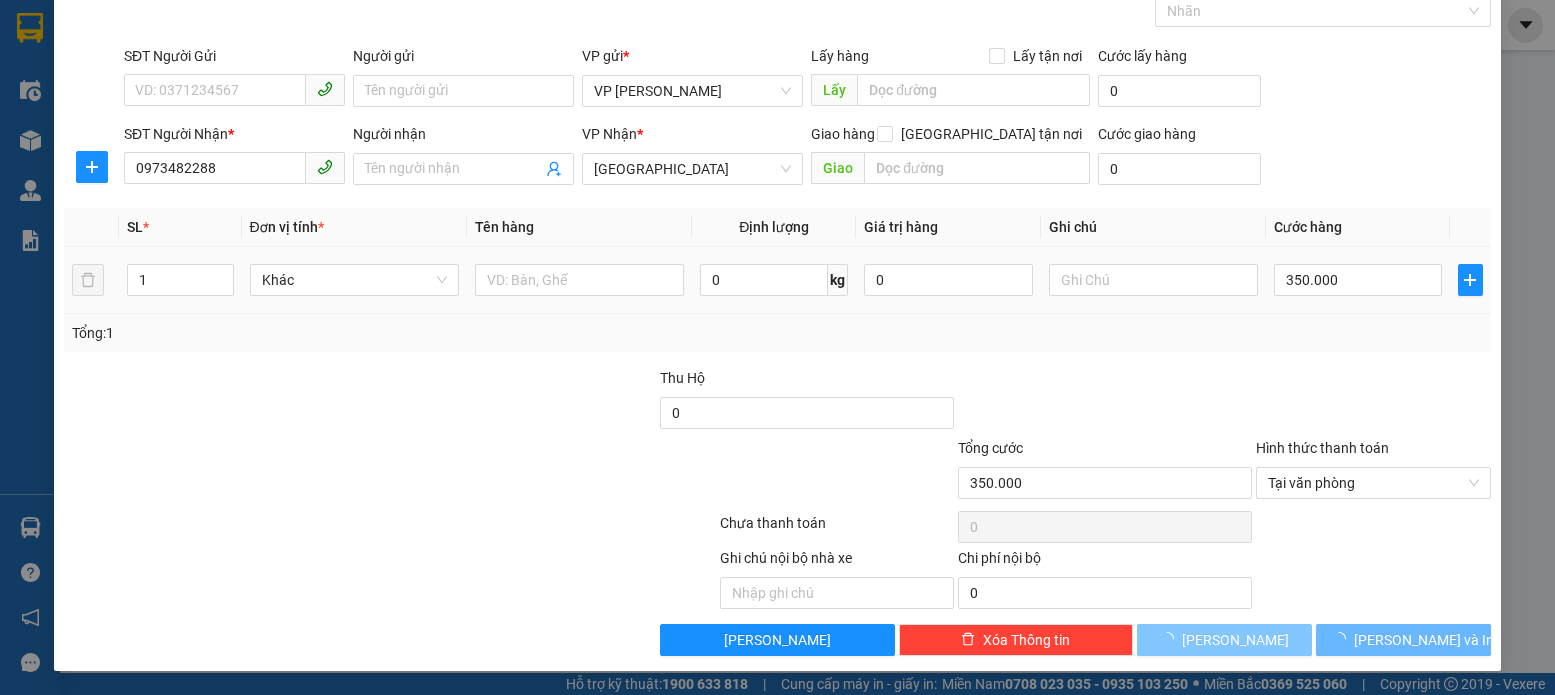 type 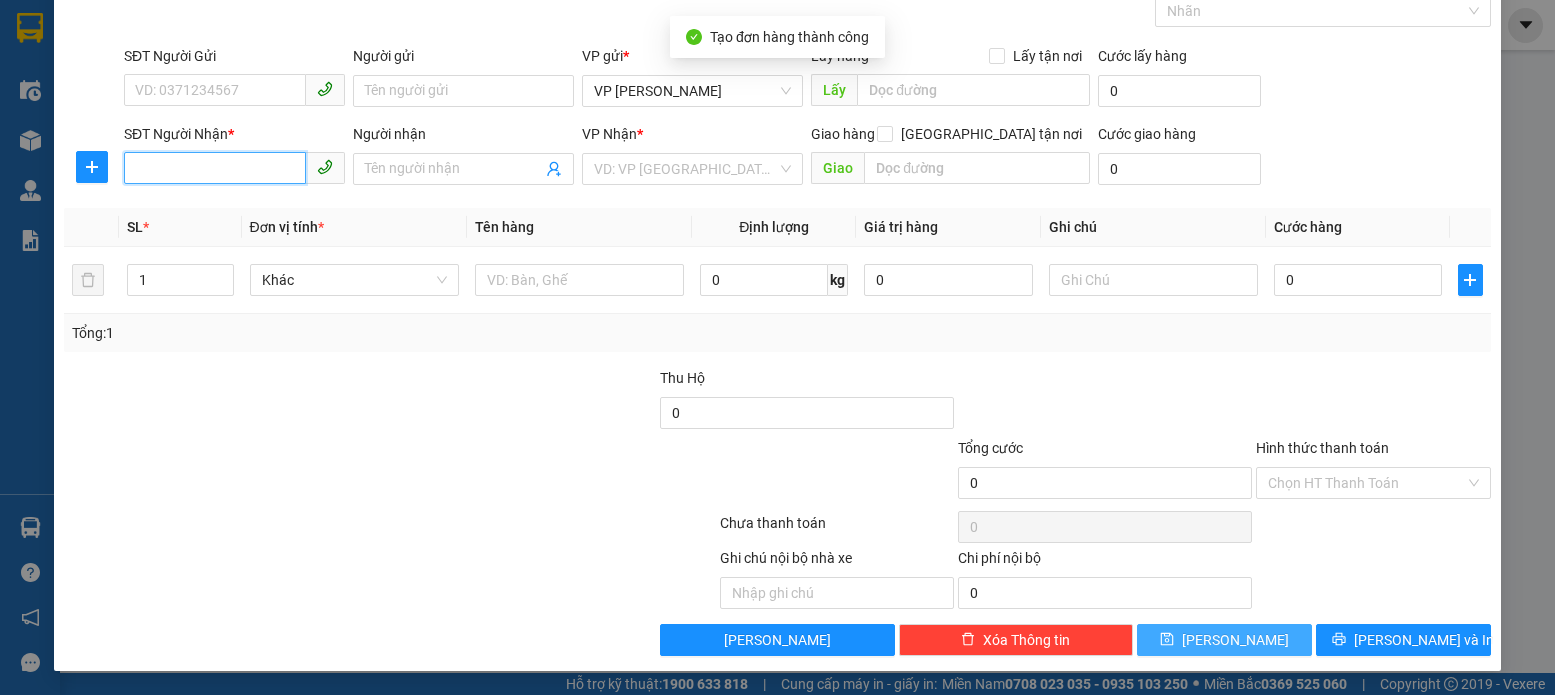 click on "SĐT Người Nhận  *" at bounding box center [215, 168] 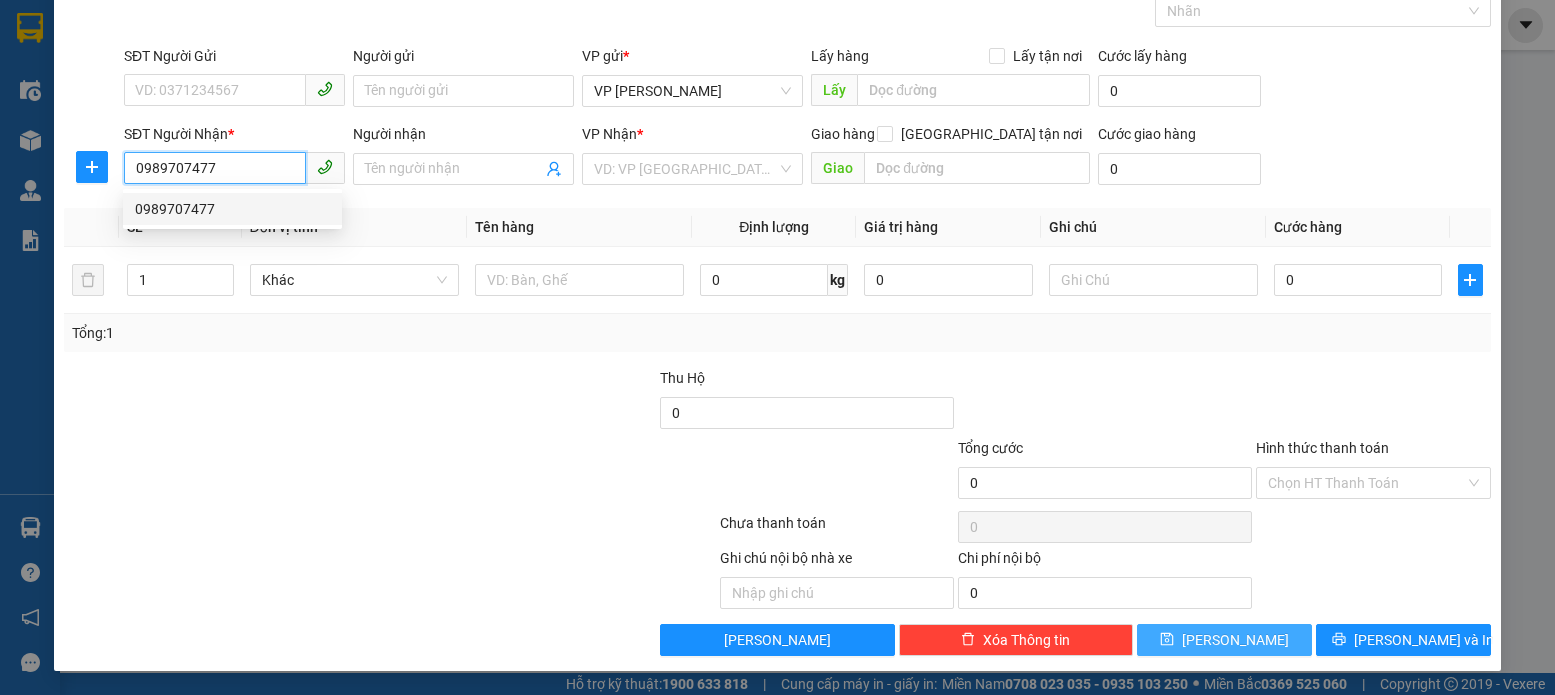 click on "0989707477" at bounding box center (232, 209) 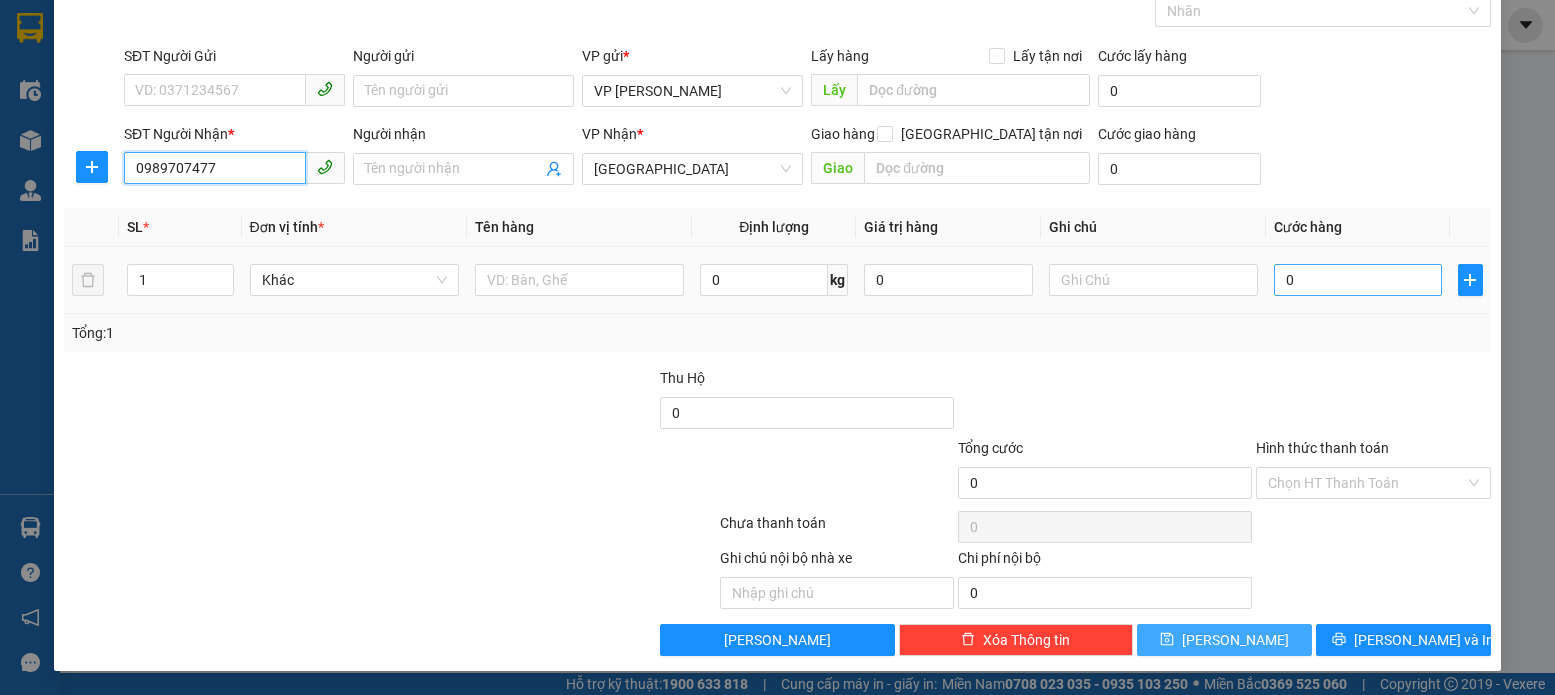 type on "0989707477" 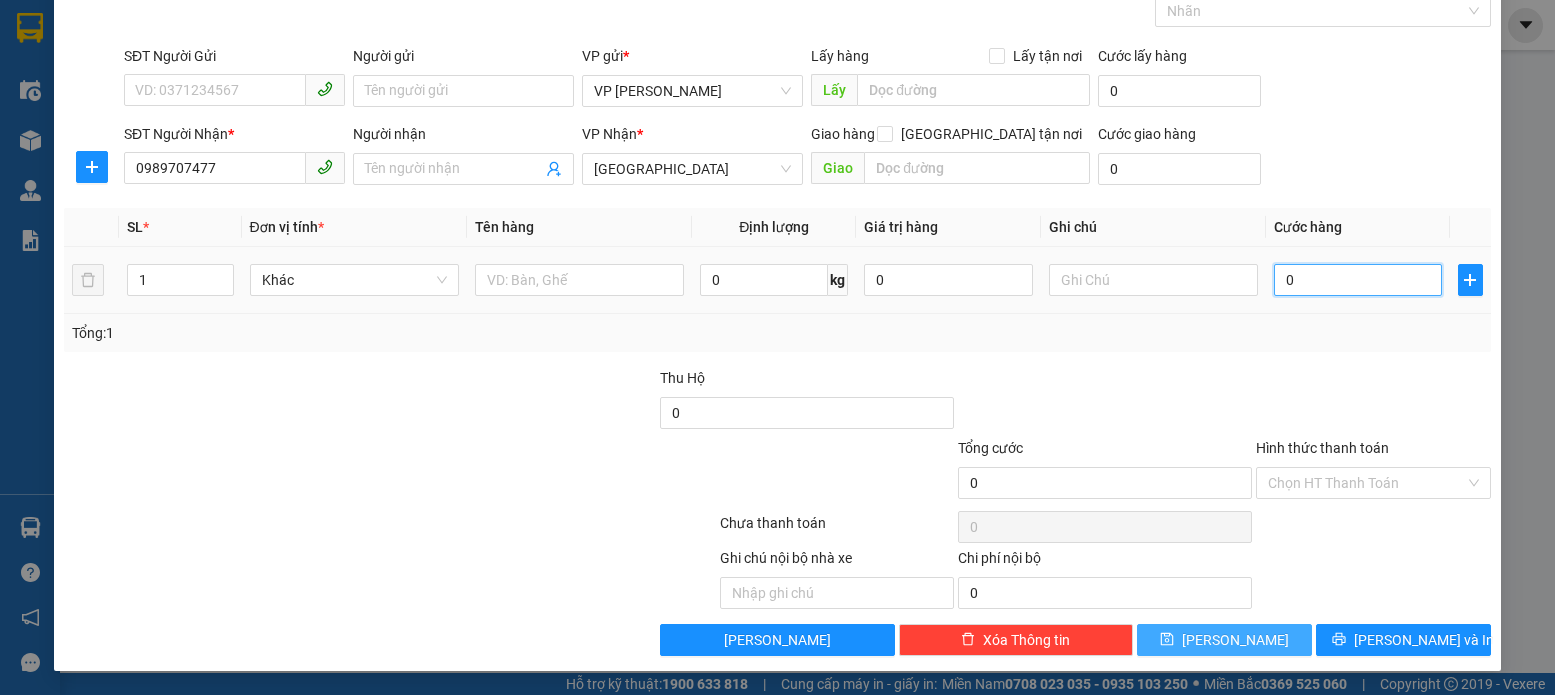 click on "0" at bounding box center [1358, 280] 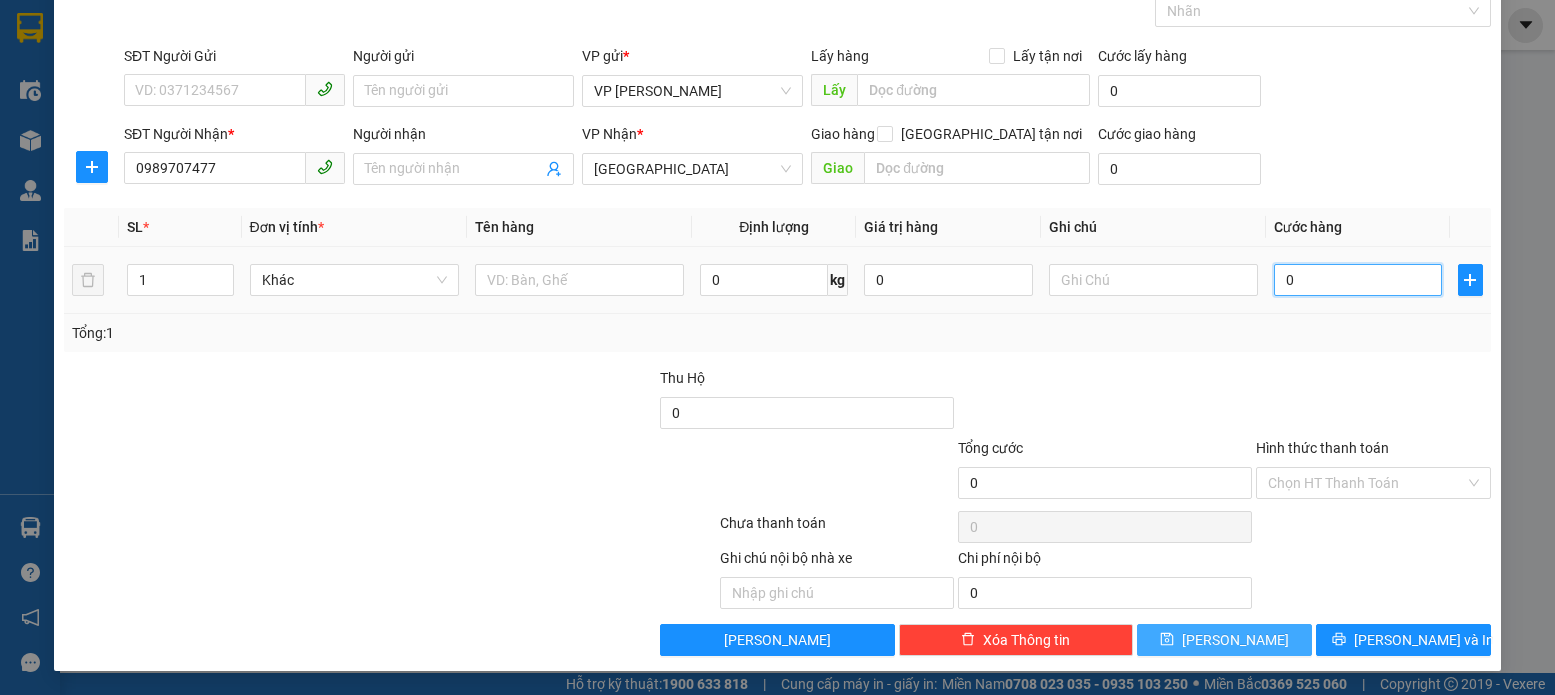 type on "1" 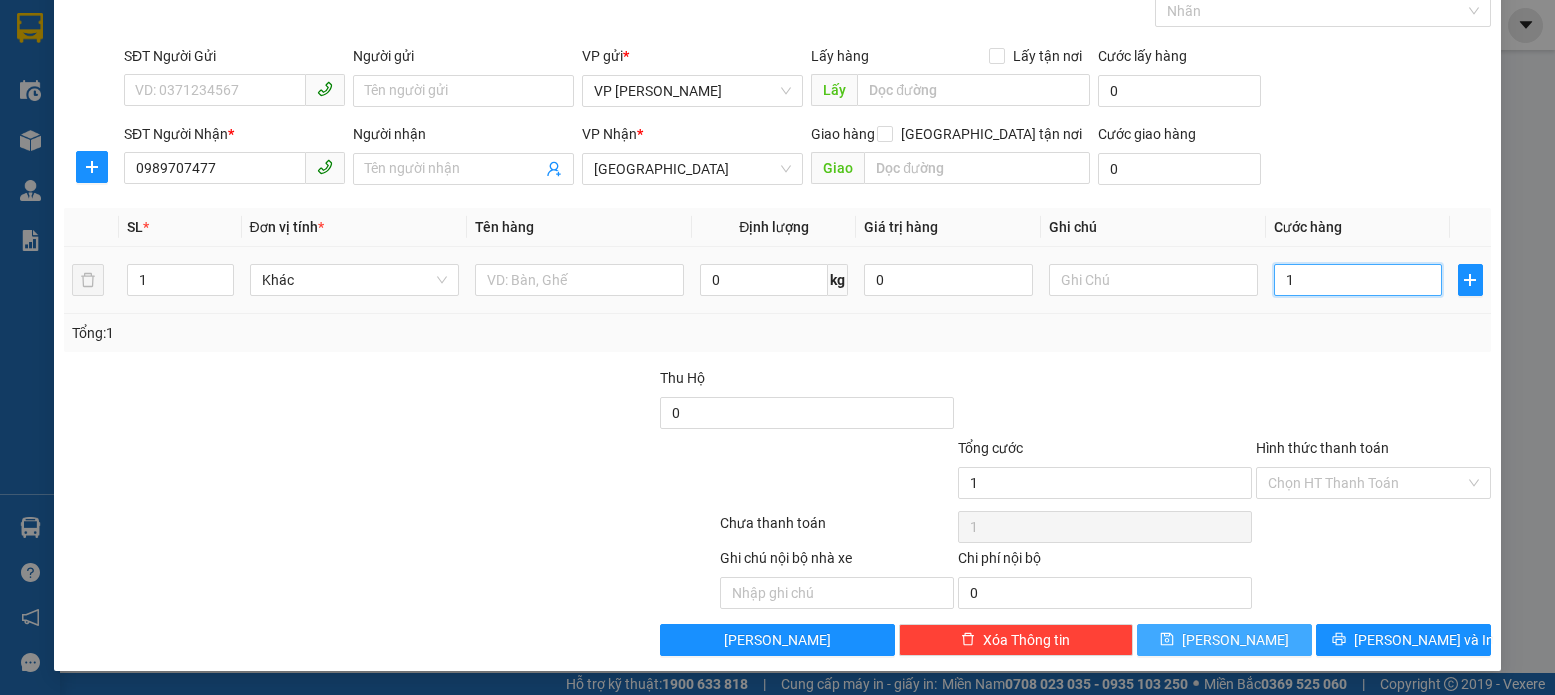 type on "15" 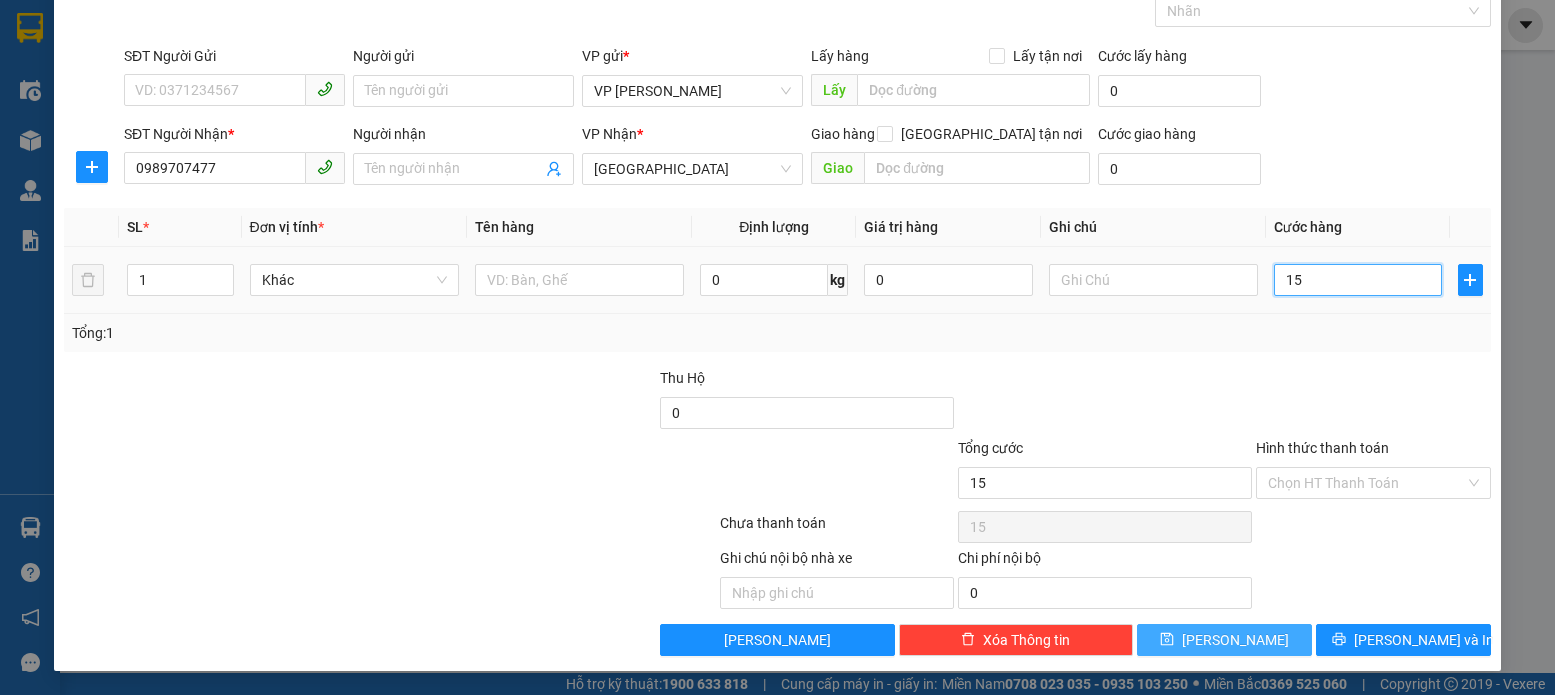 type on "150" 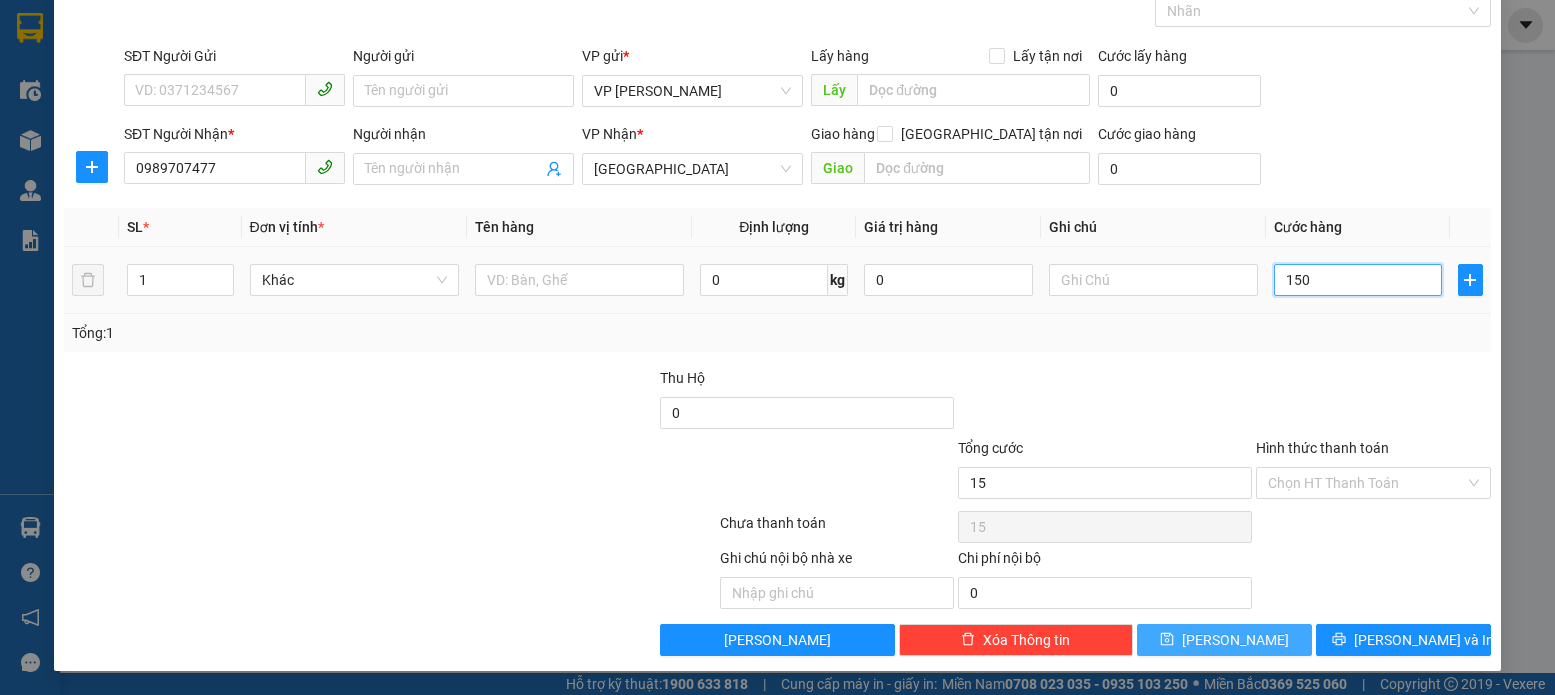 type on "150" 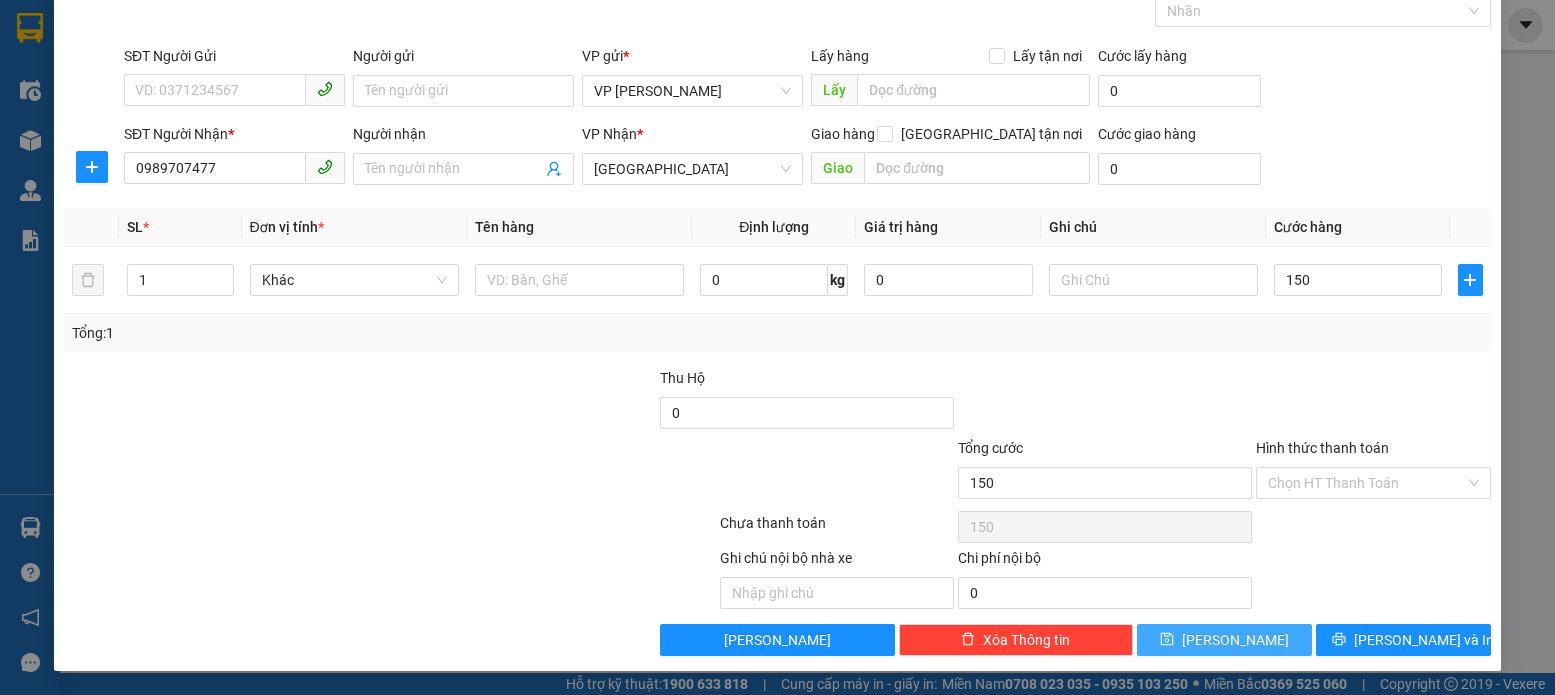 type on "150.000" 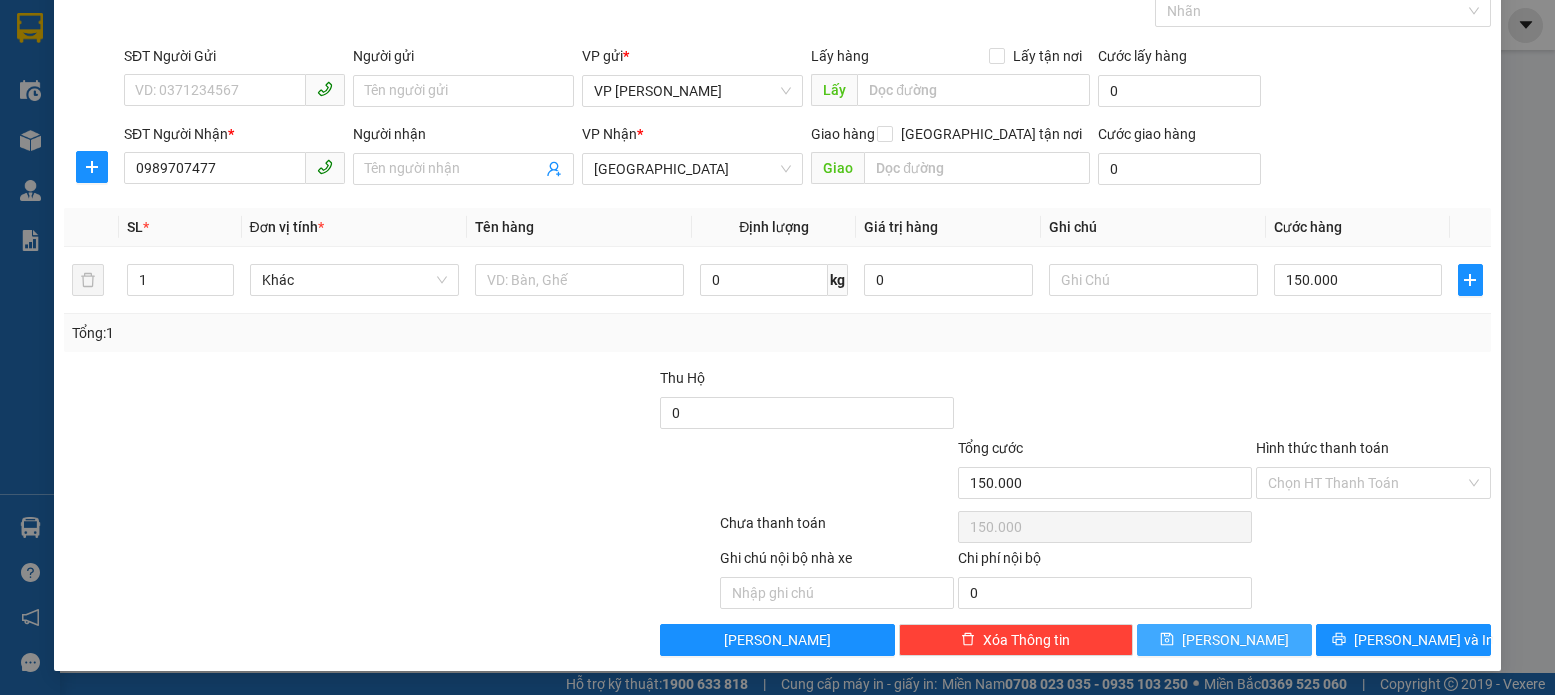 click 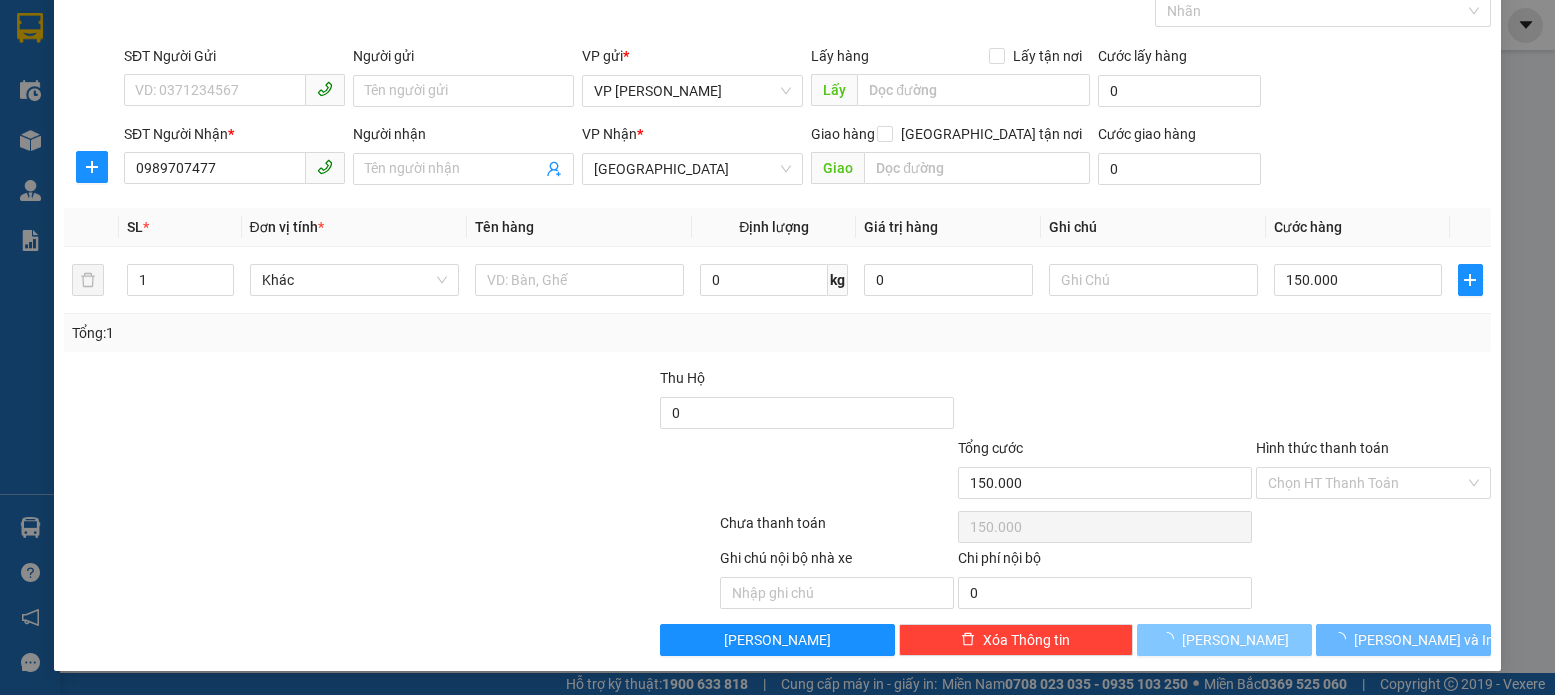 type 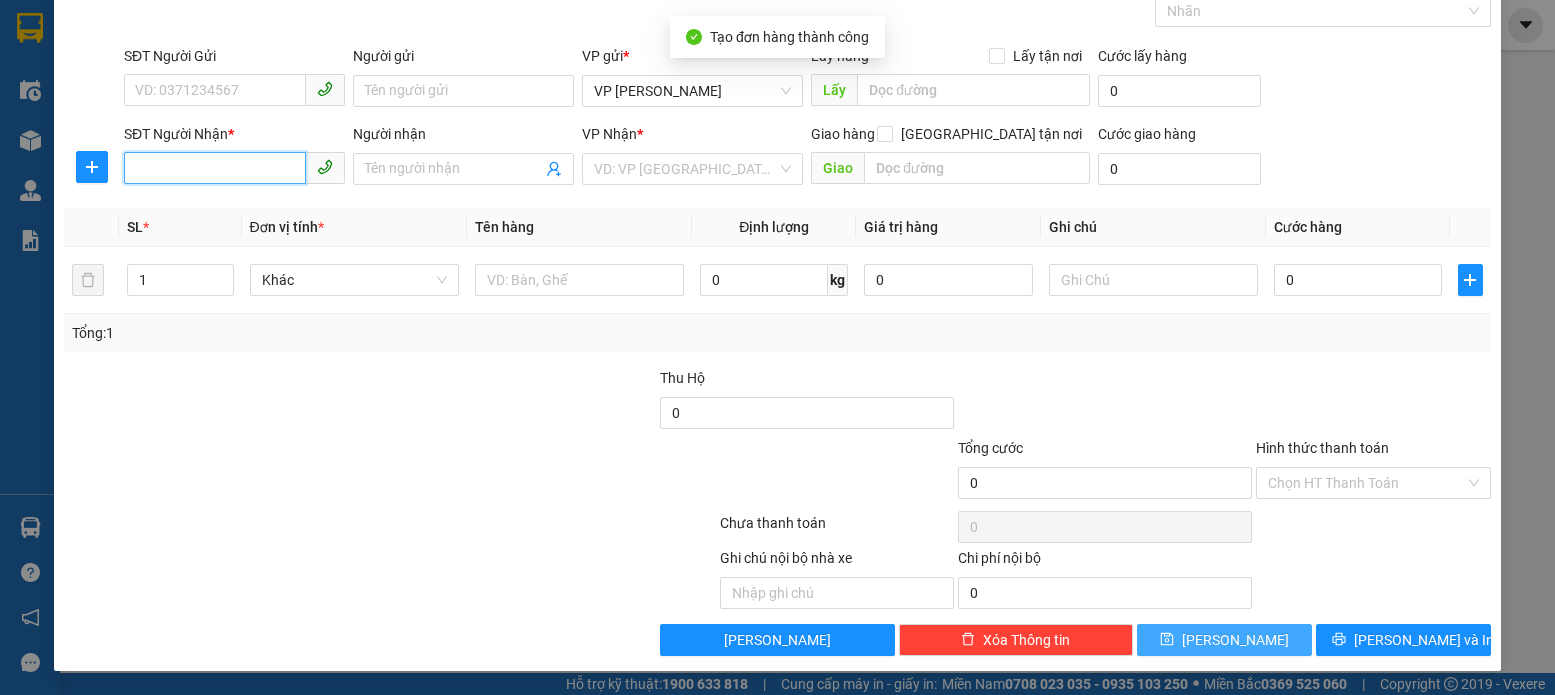 click on "SĐT Người Nhận  *" at bounding box center (215, 168) 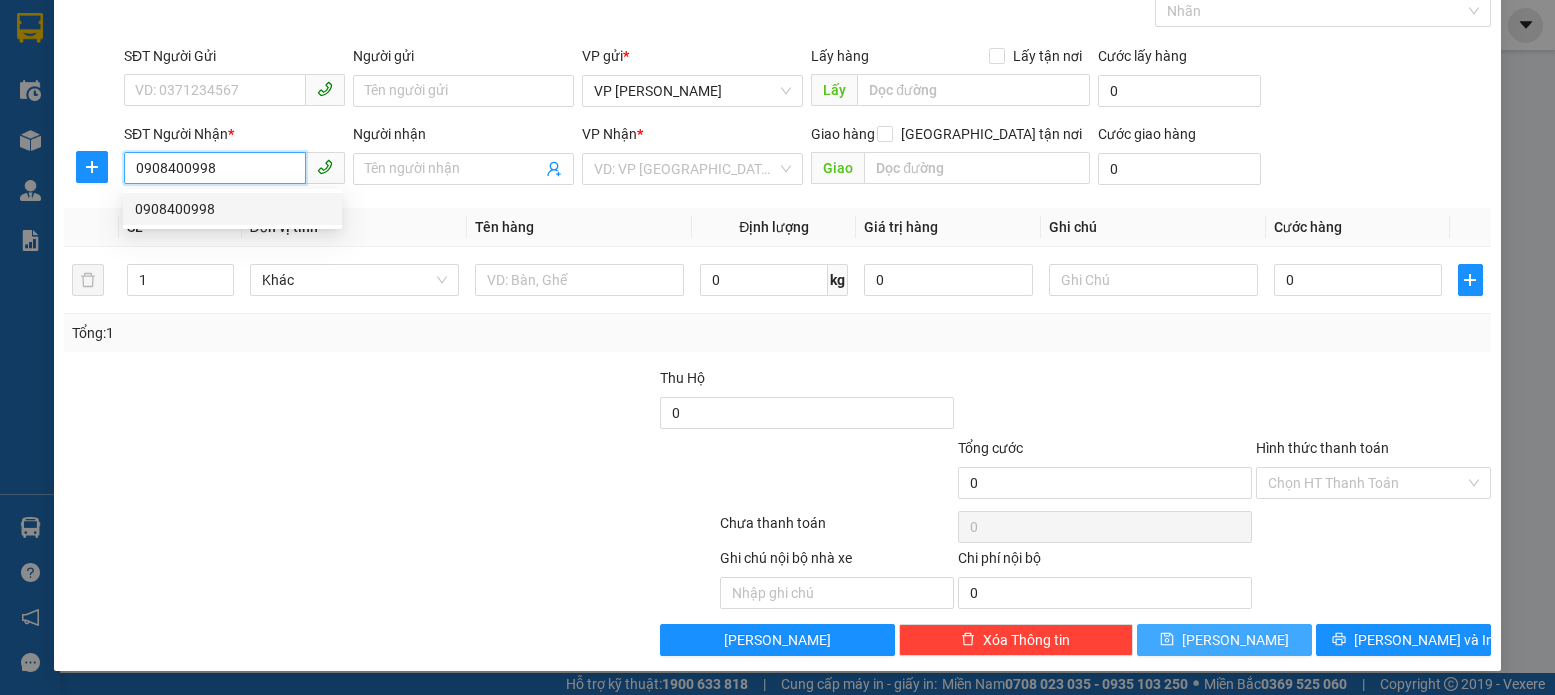 click on "0908400998" at bounding box center [232, 209] 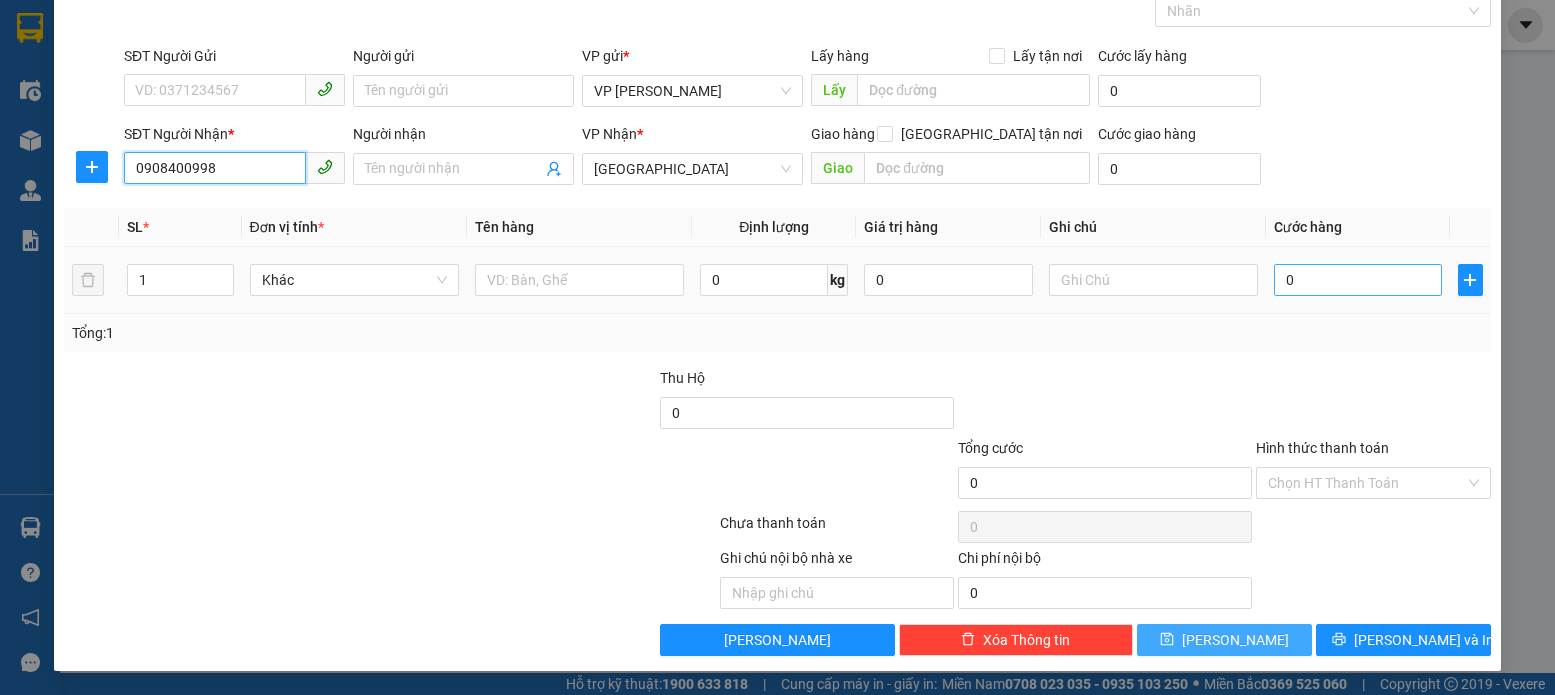 type on "0908400998" 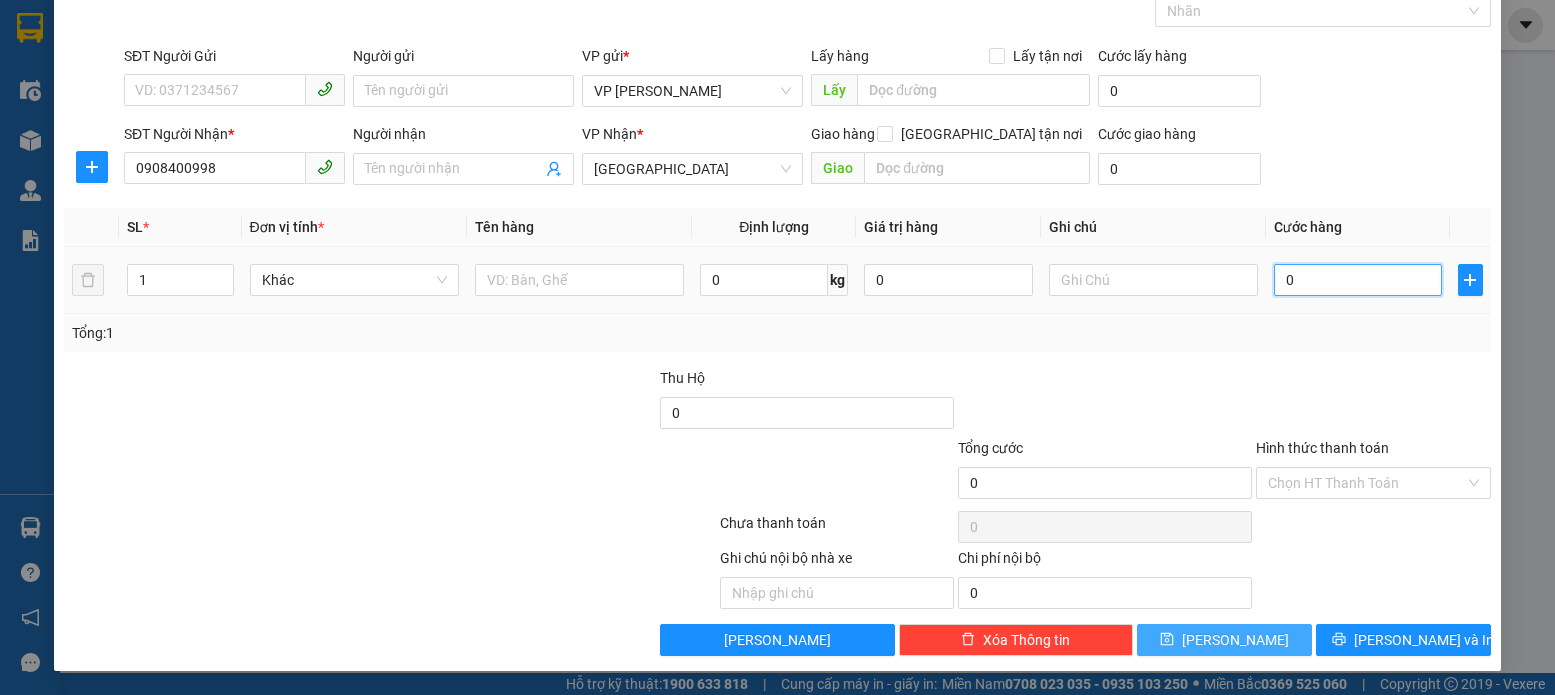 click on "0" at bounding box center (1358, 280) 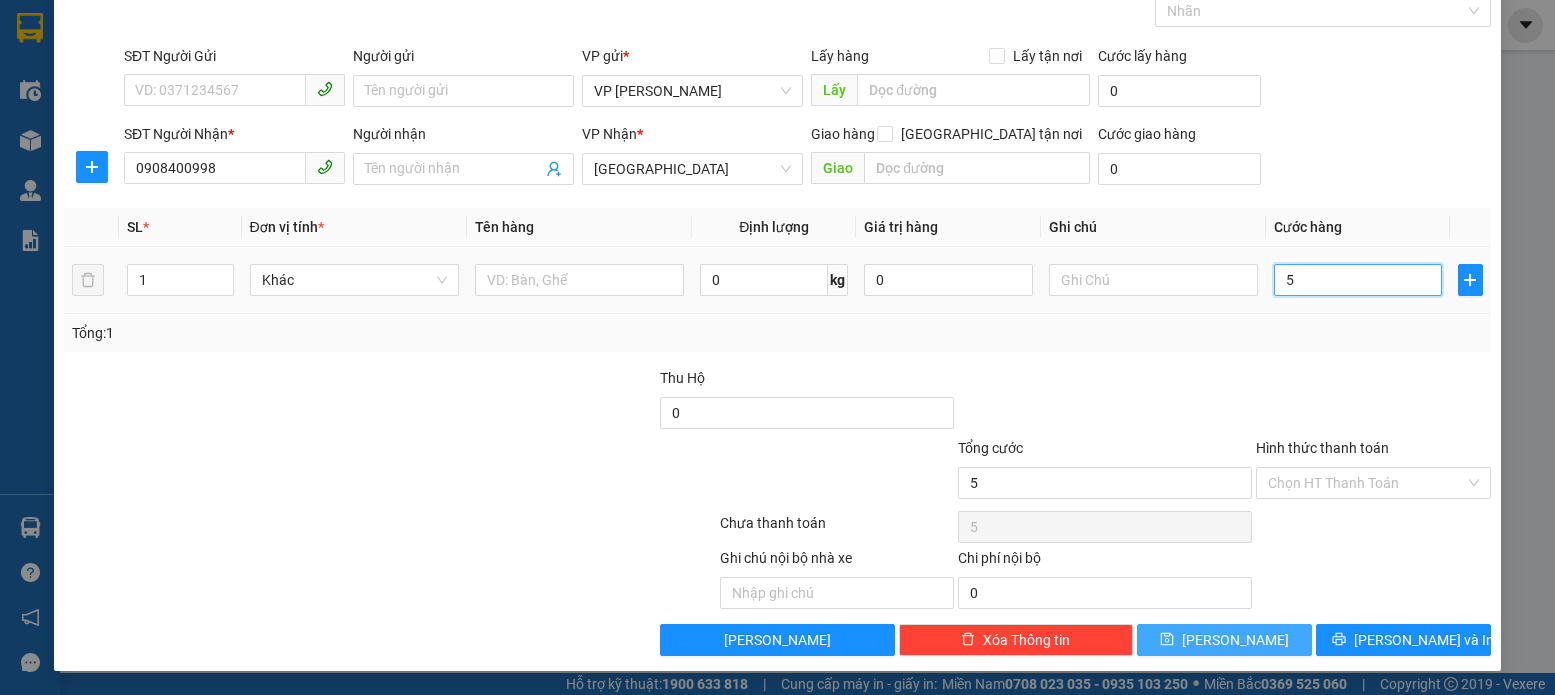 type on "50" 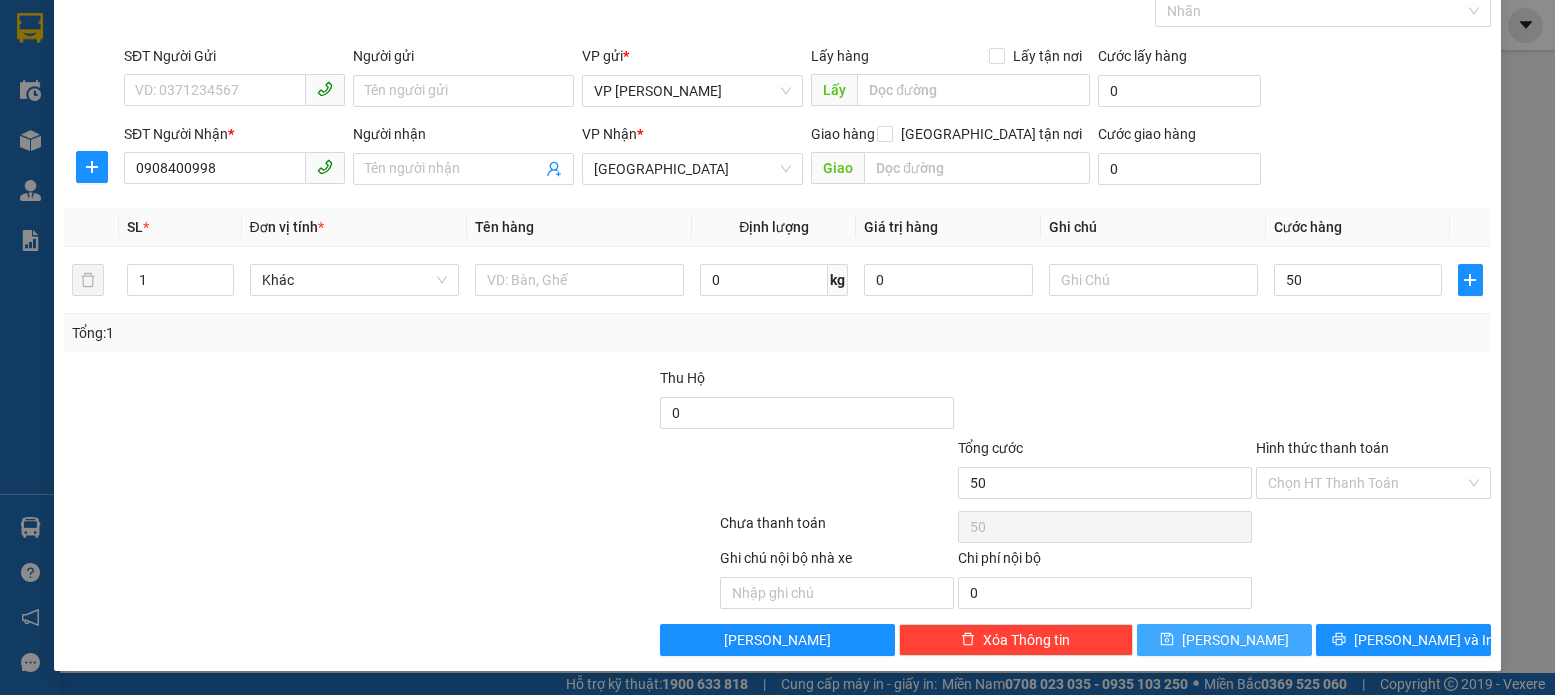 type on "50.000" 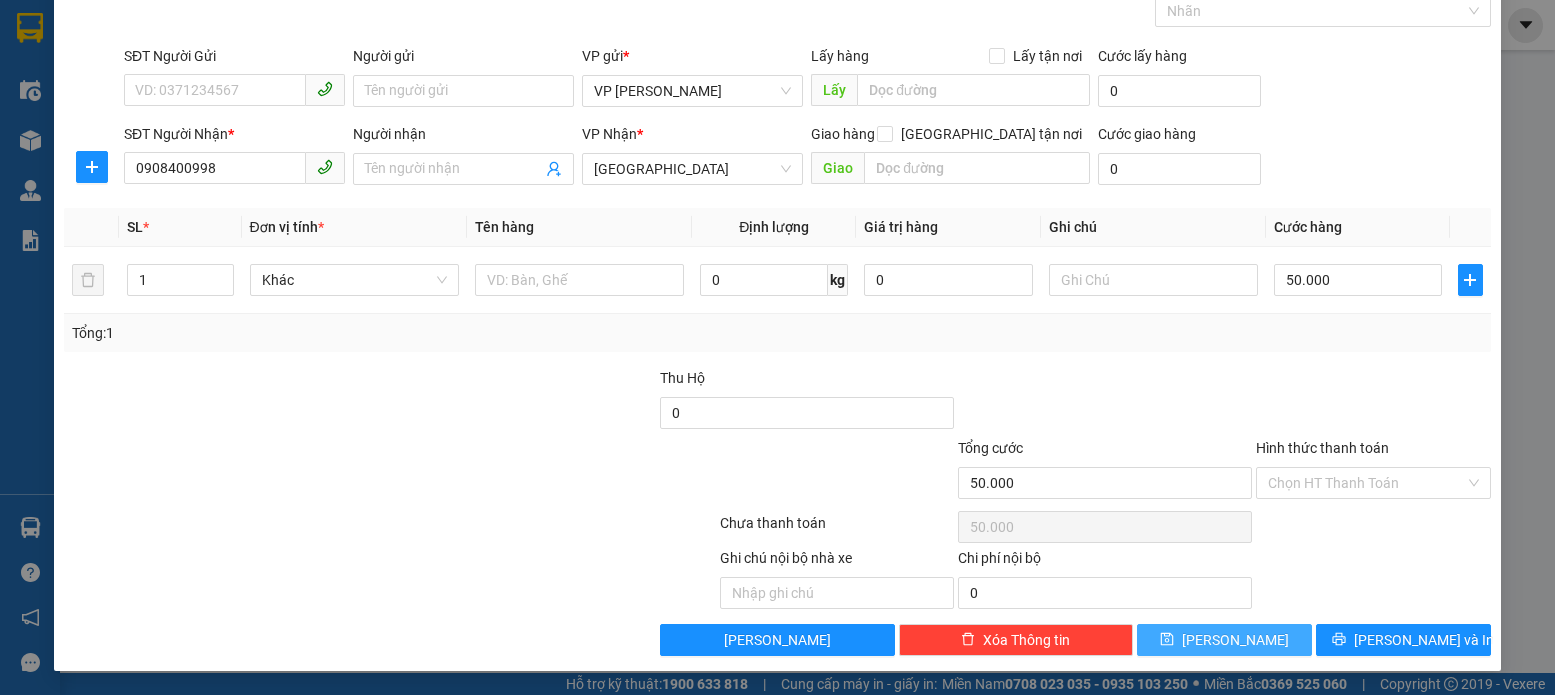 click 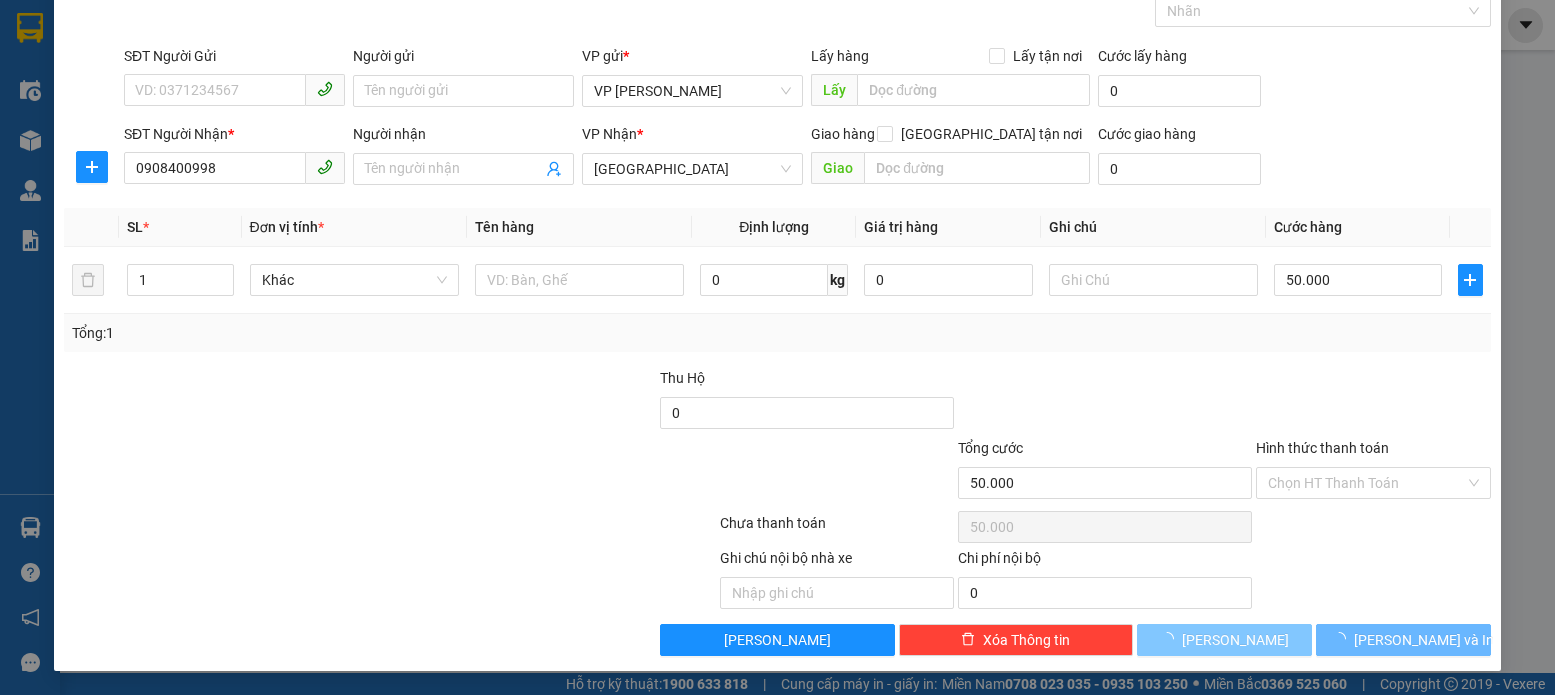 type 